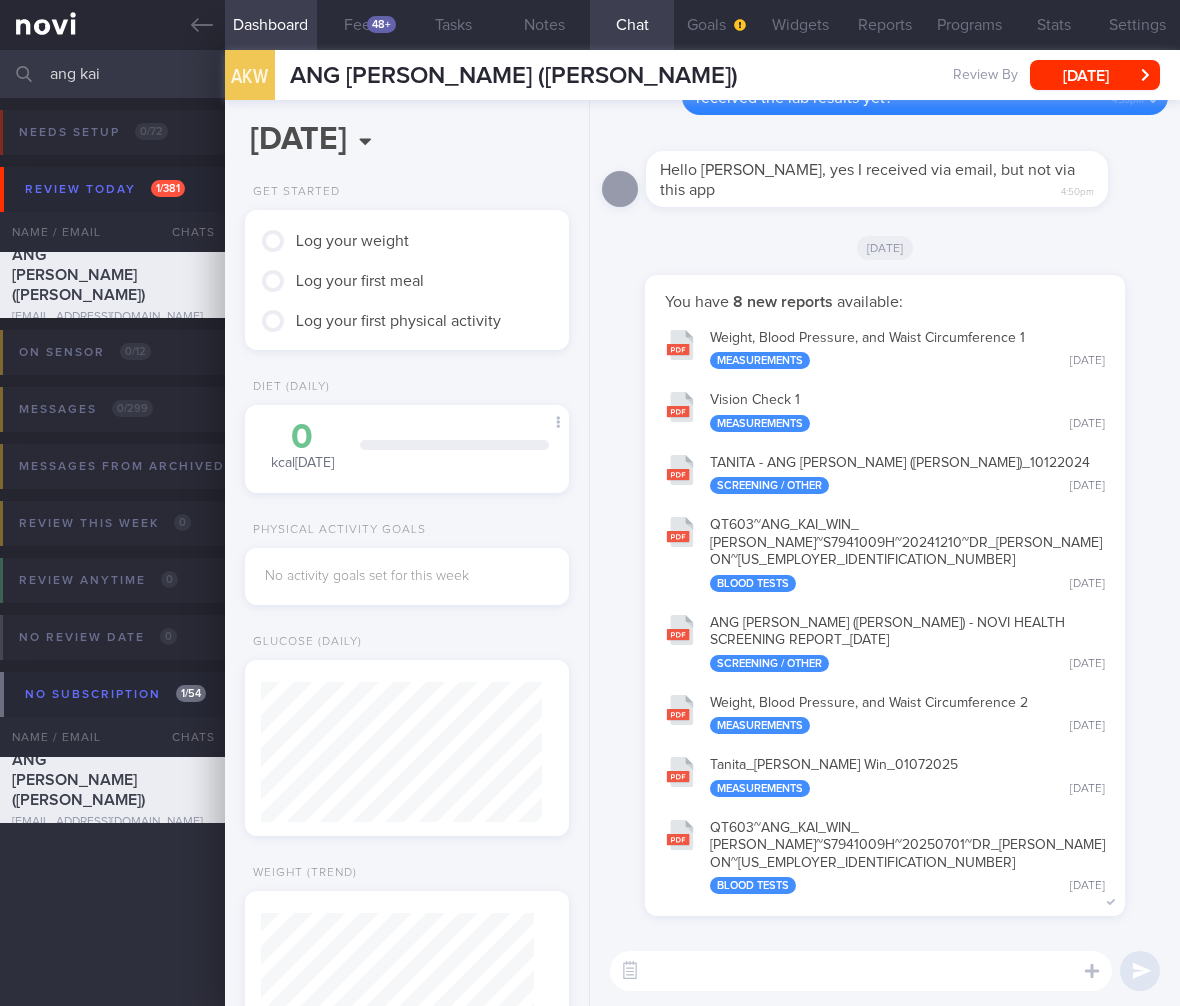 scroll, scrollTop: 0, scrollLeft: 0, axis: both 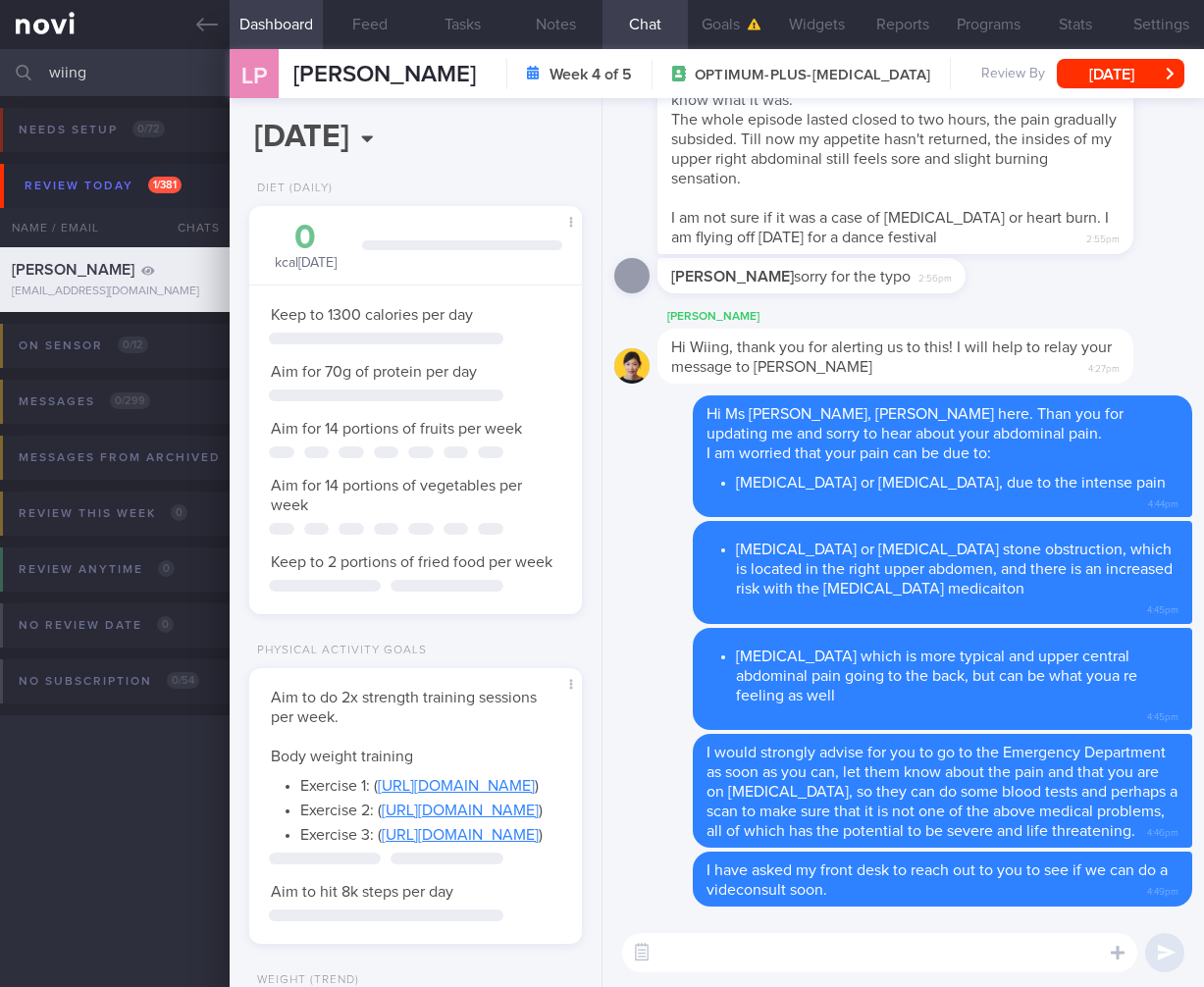 select on "5" 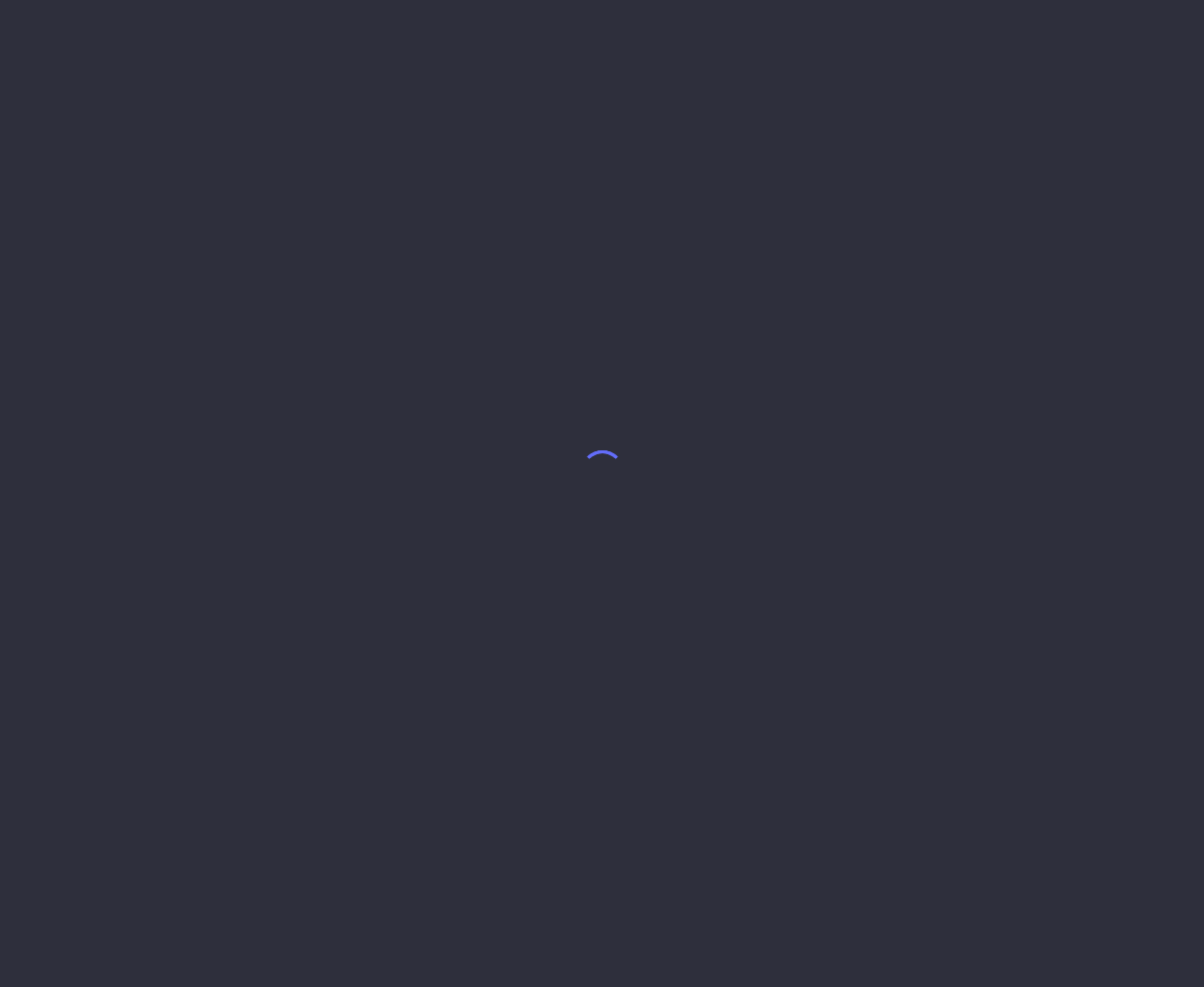 scroll, scrollTop: 0, scrollLeft: 0, axis: both 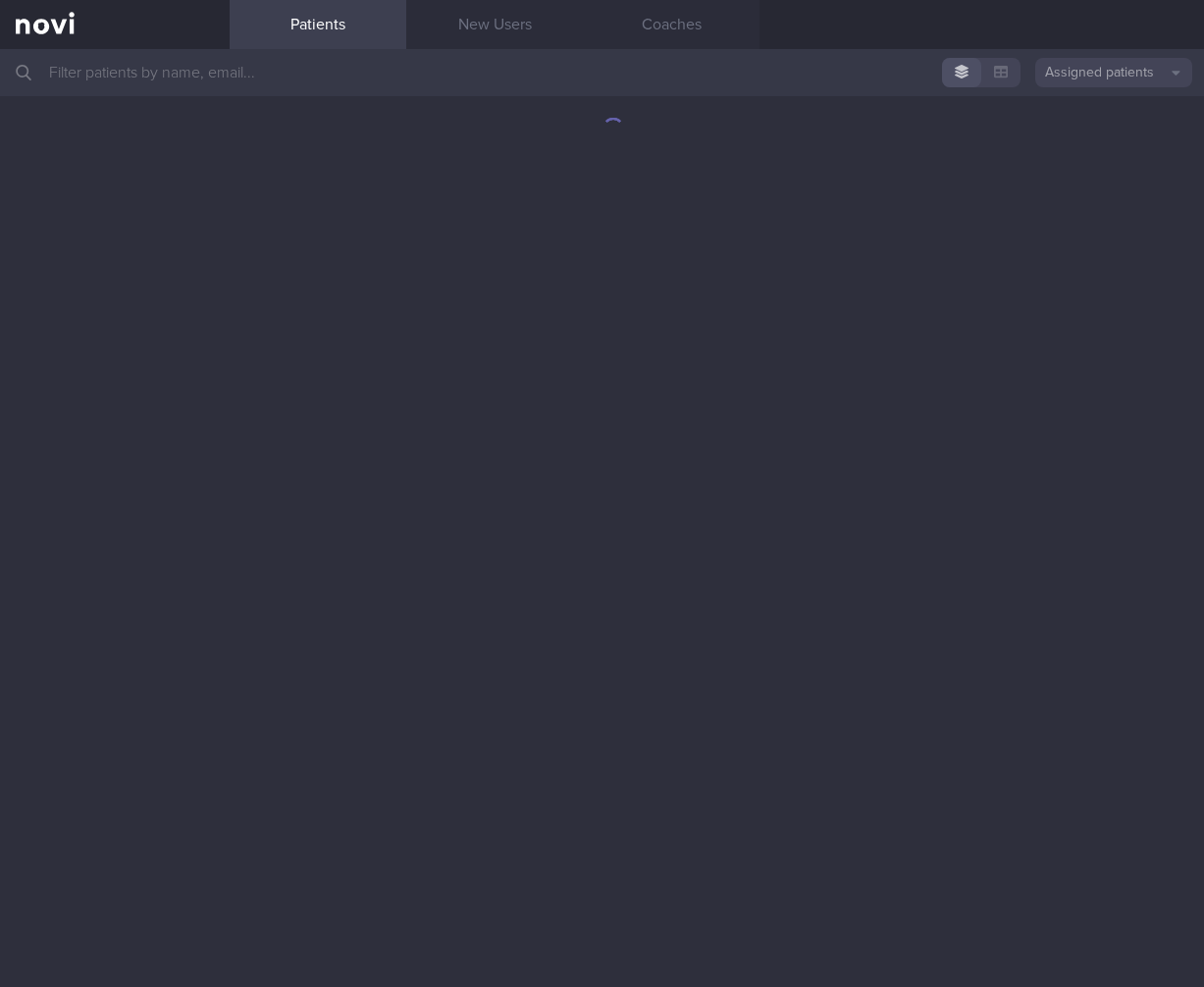click at bounding box center (602, 73) 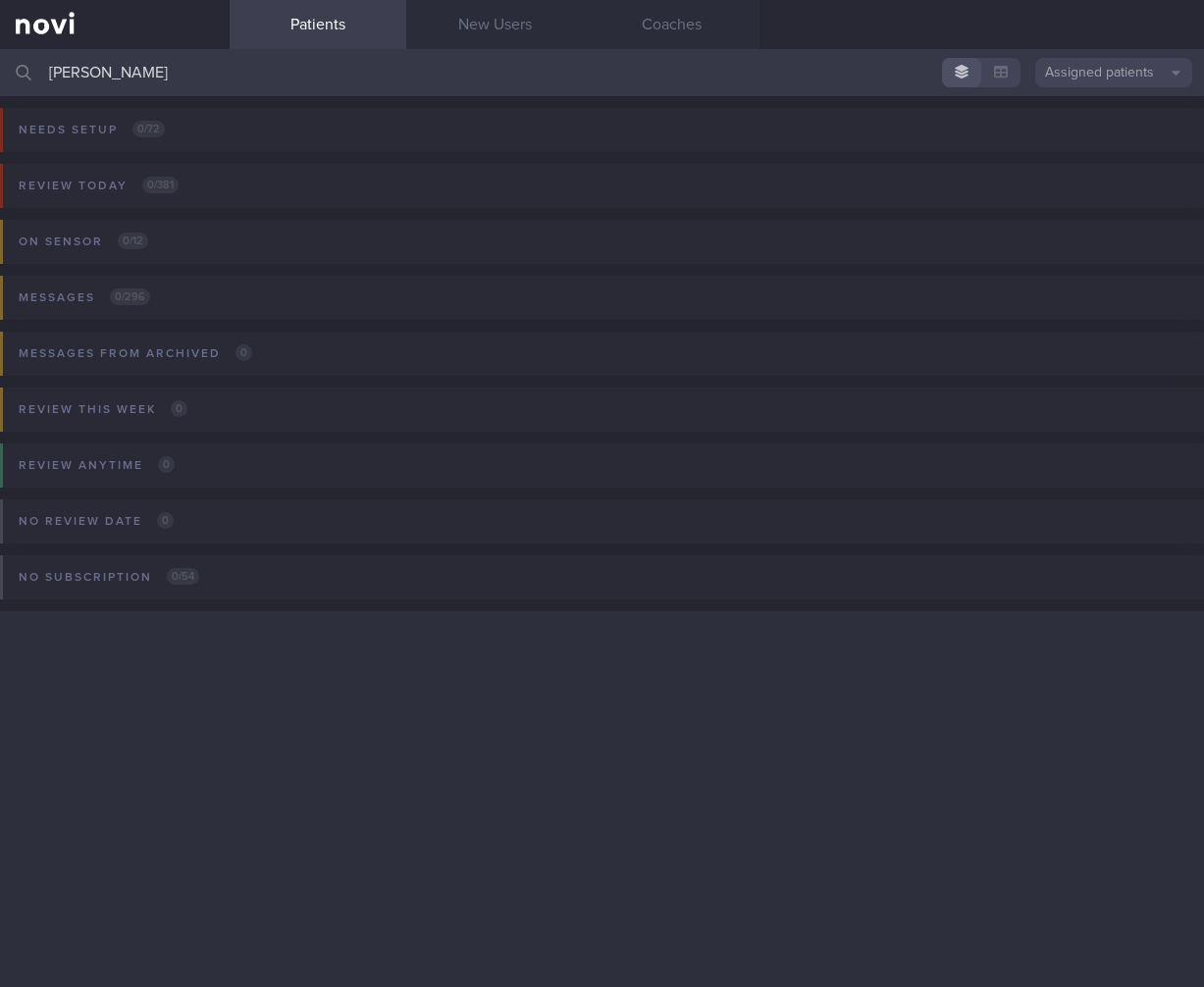 drag, startPoint x: 161, startPoint y: 78, endPoint x: -120, endPoint y: 54, distance: 282.02305 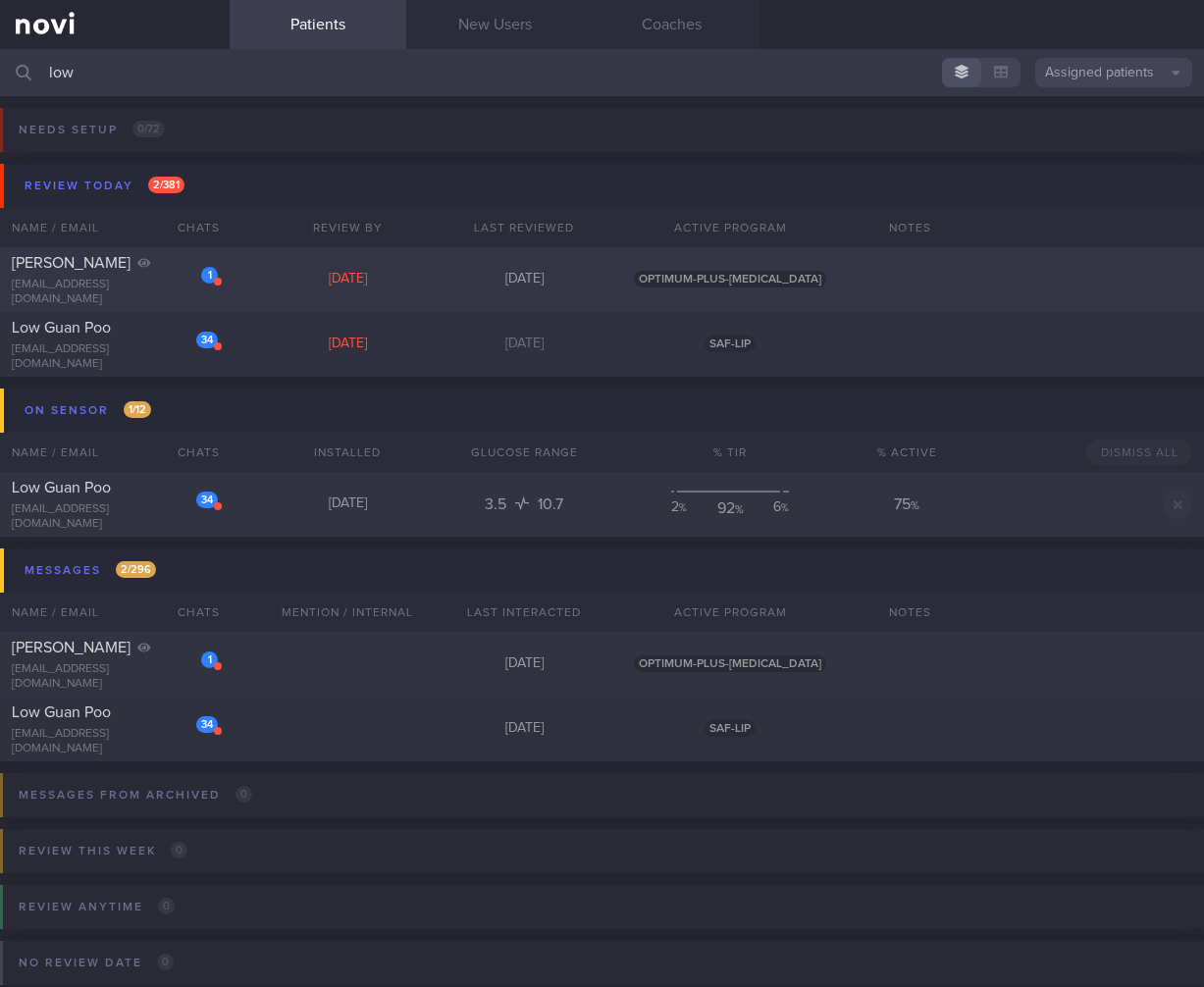 type on "low" 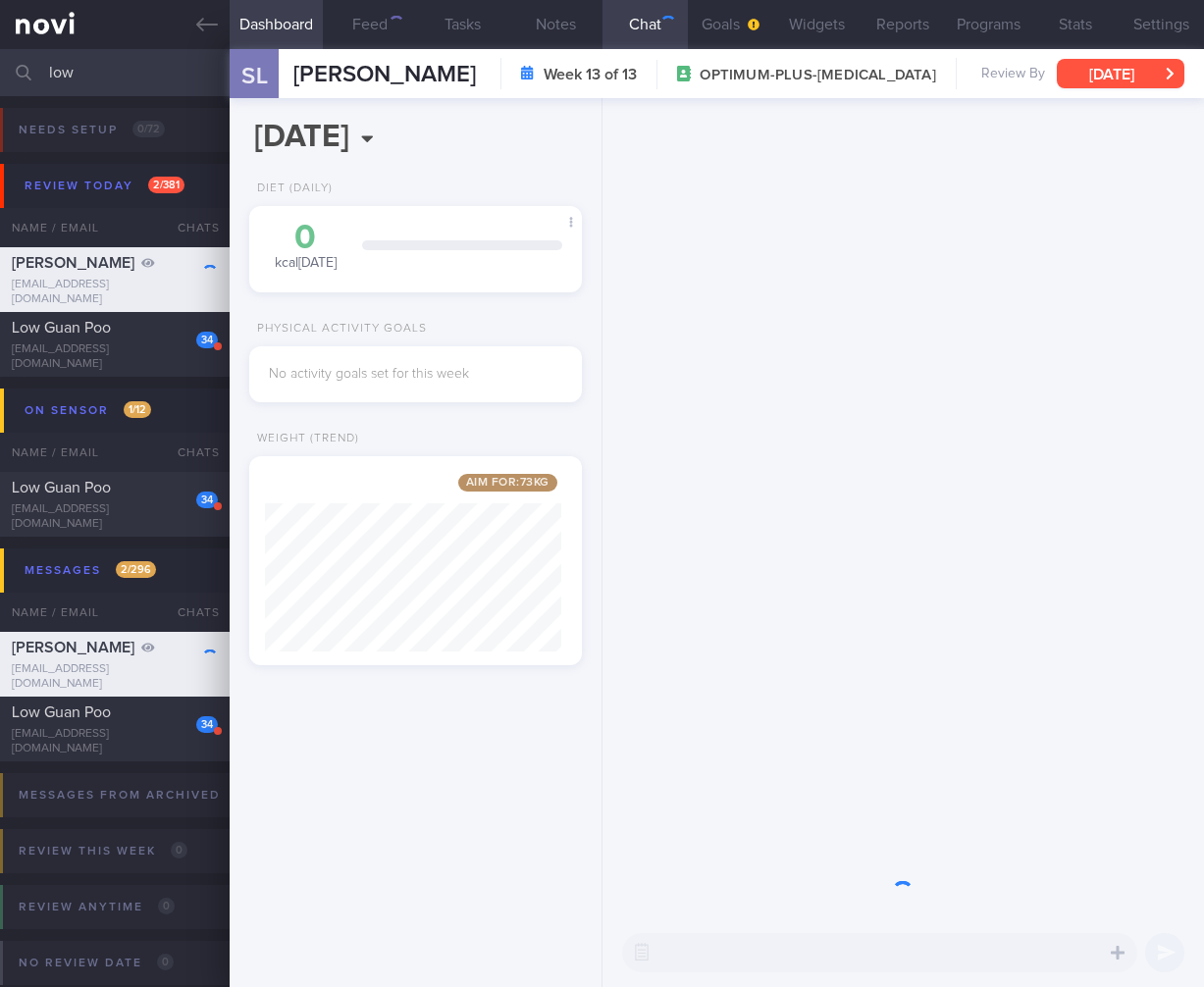 scroll, scrollTop: 980937, scrollLeft: 980959, axis: both 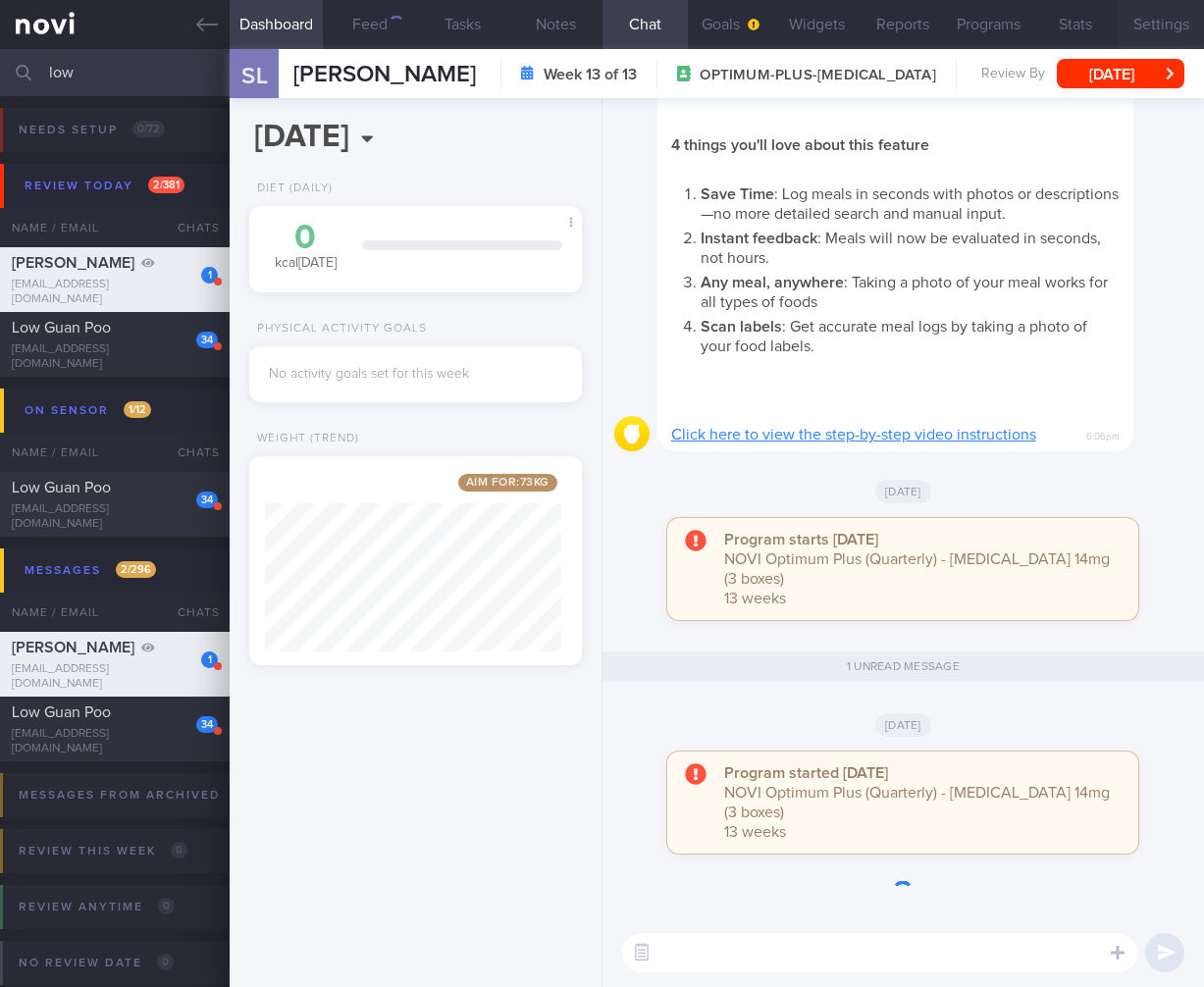 drag, startPoint x: 1128, startPoint y: 44, endPoint x: 1127, endPoint y: 66, distance: 22.022716 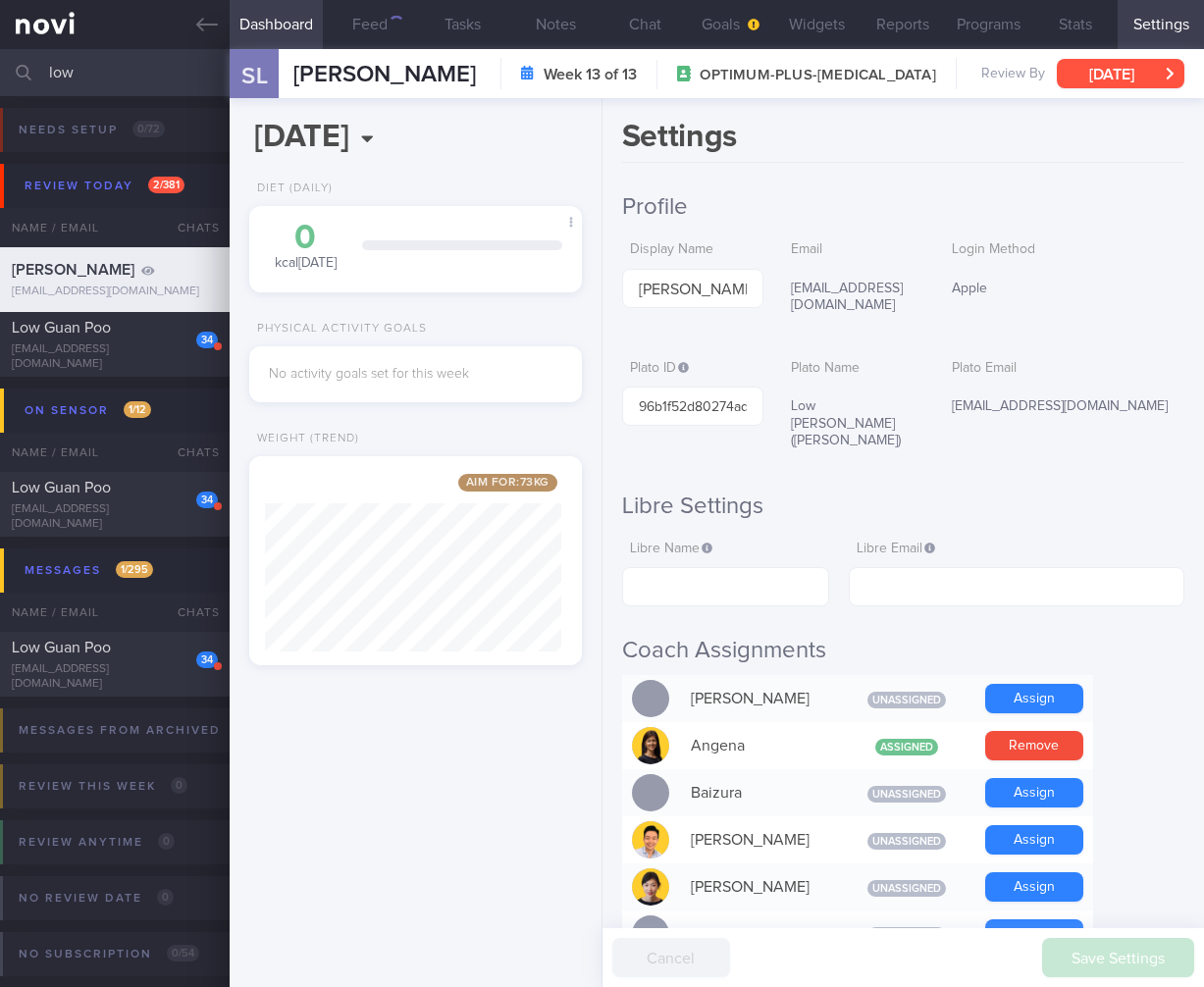 click on "[DATE]" at bounding box center [1121, 74] 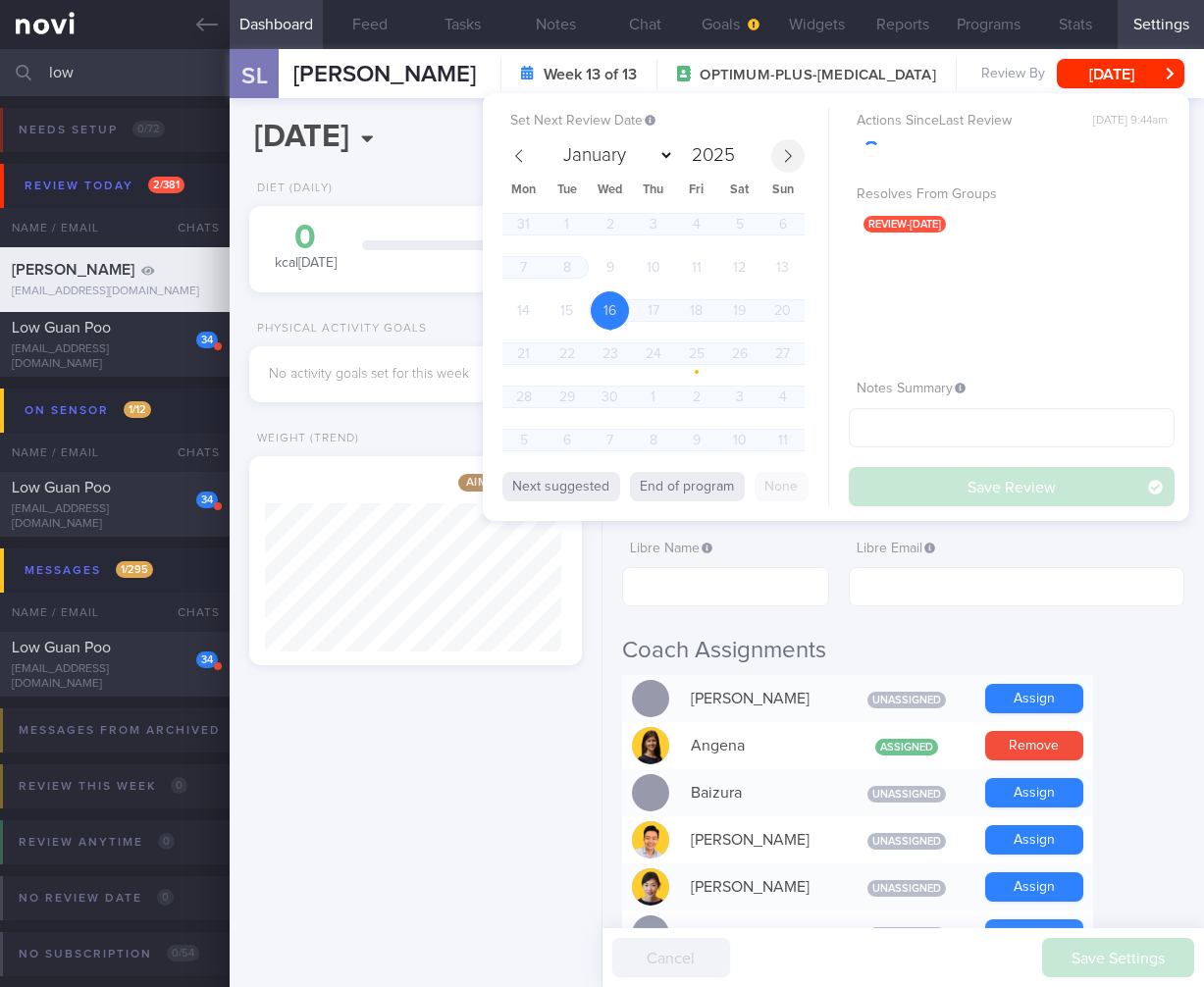 click at bounding box center (788, 156) 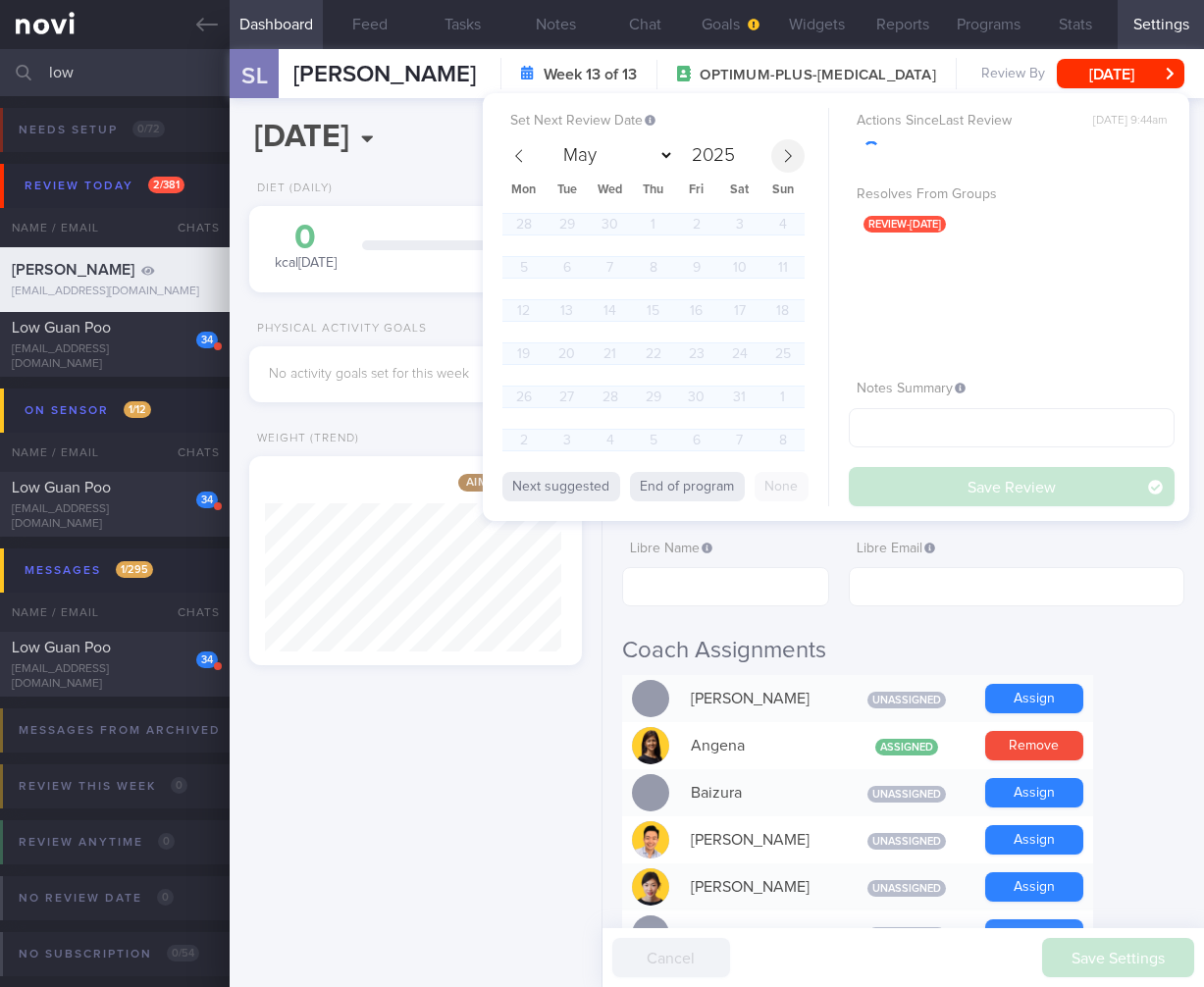 click at bounding box center (788, 156) 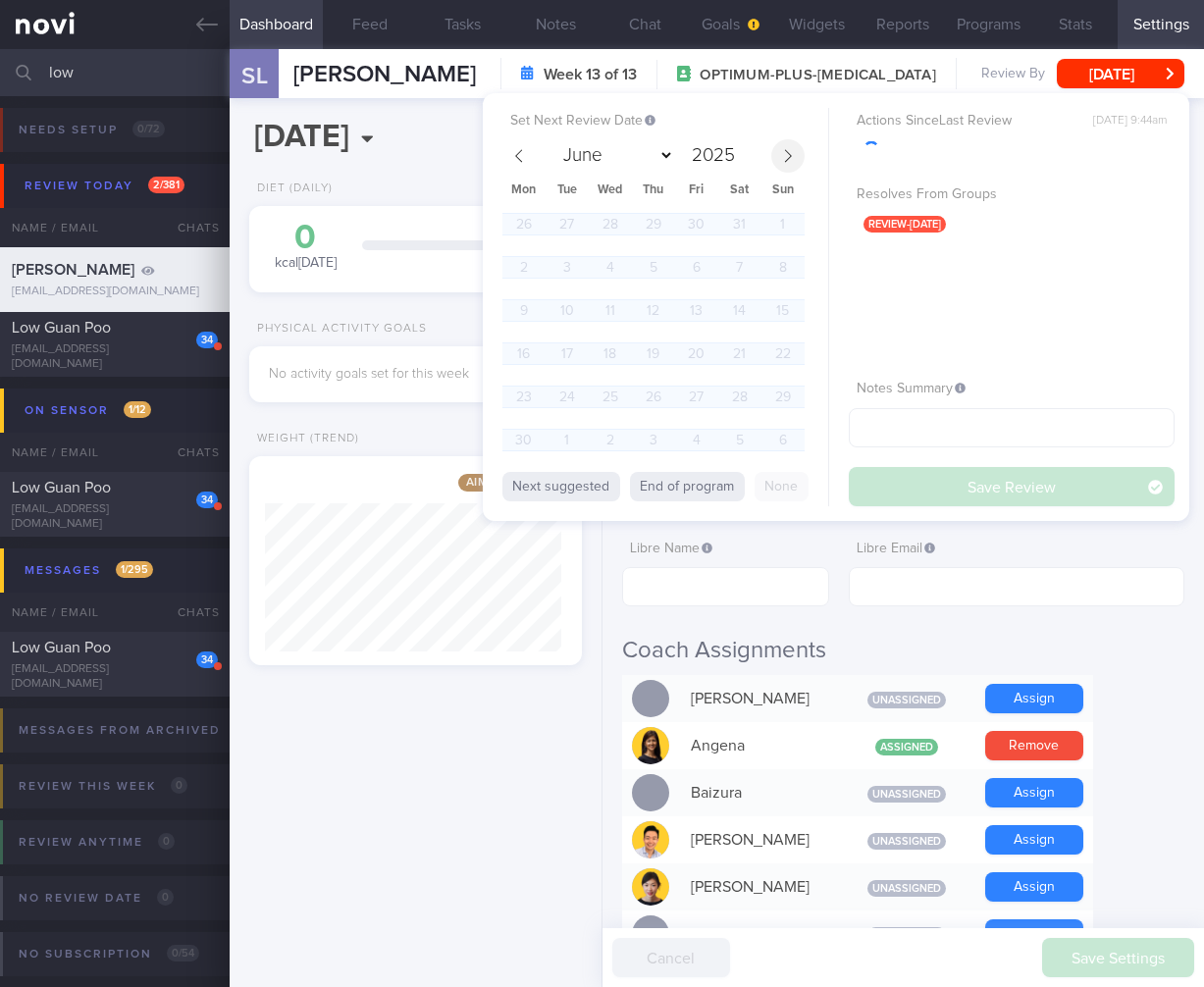 click at bounding box center (788, 156) 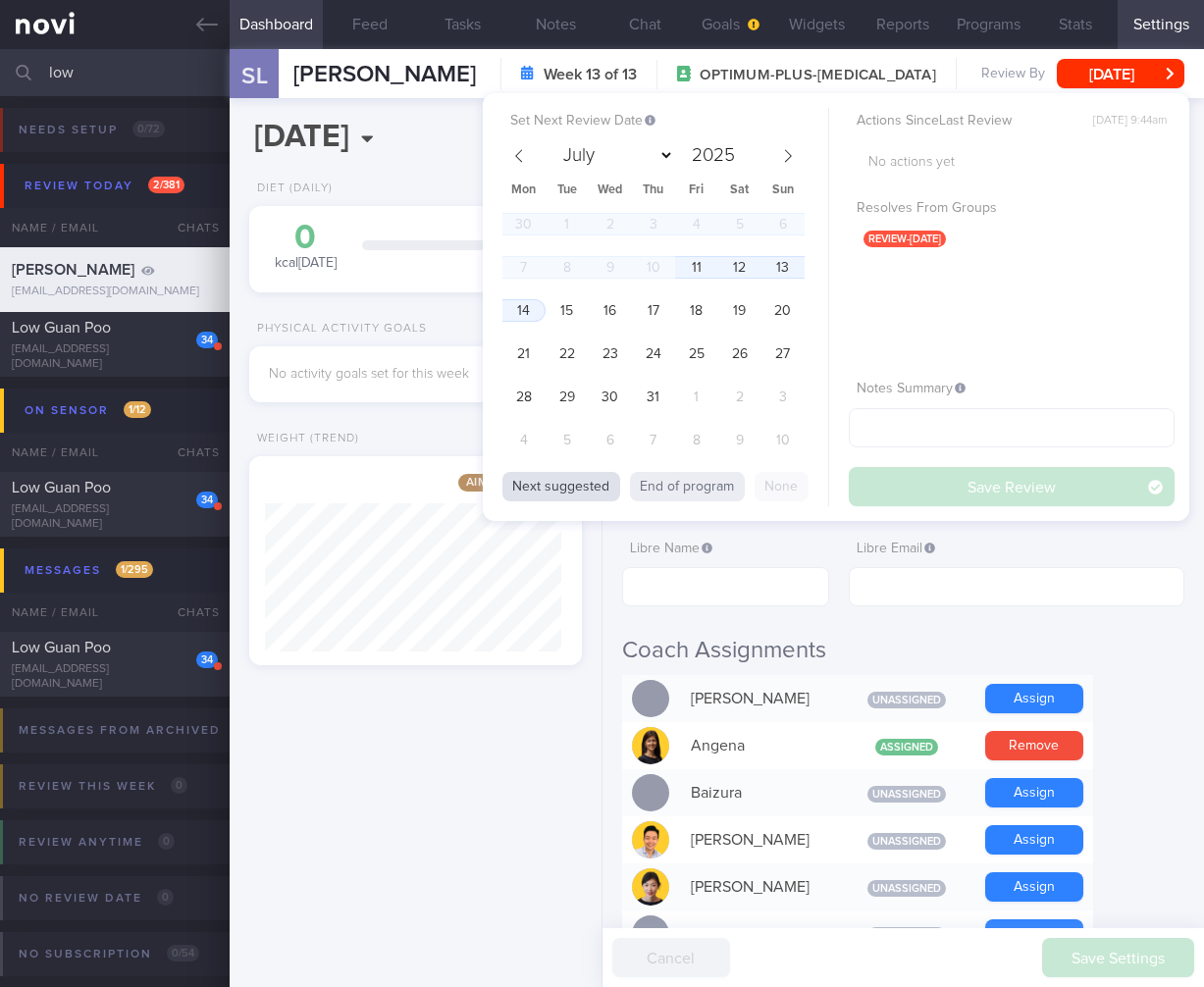 click on "Next suggested" at bounding box center (561, 487) 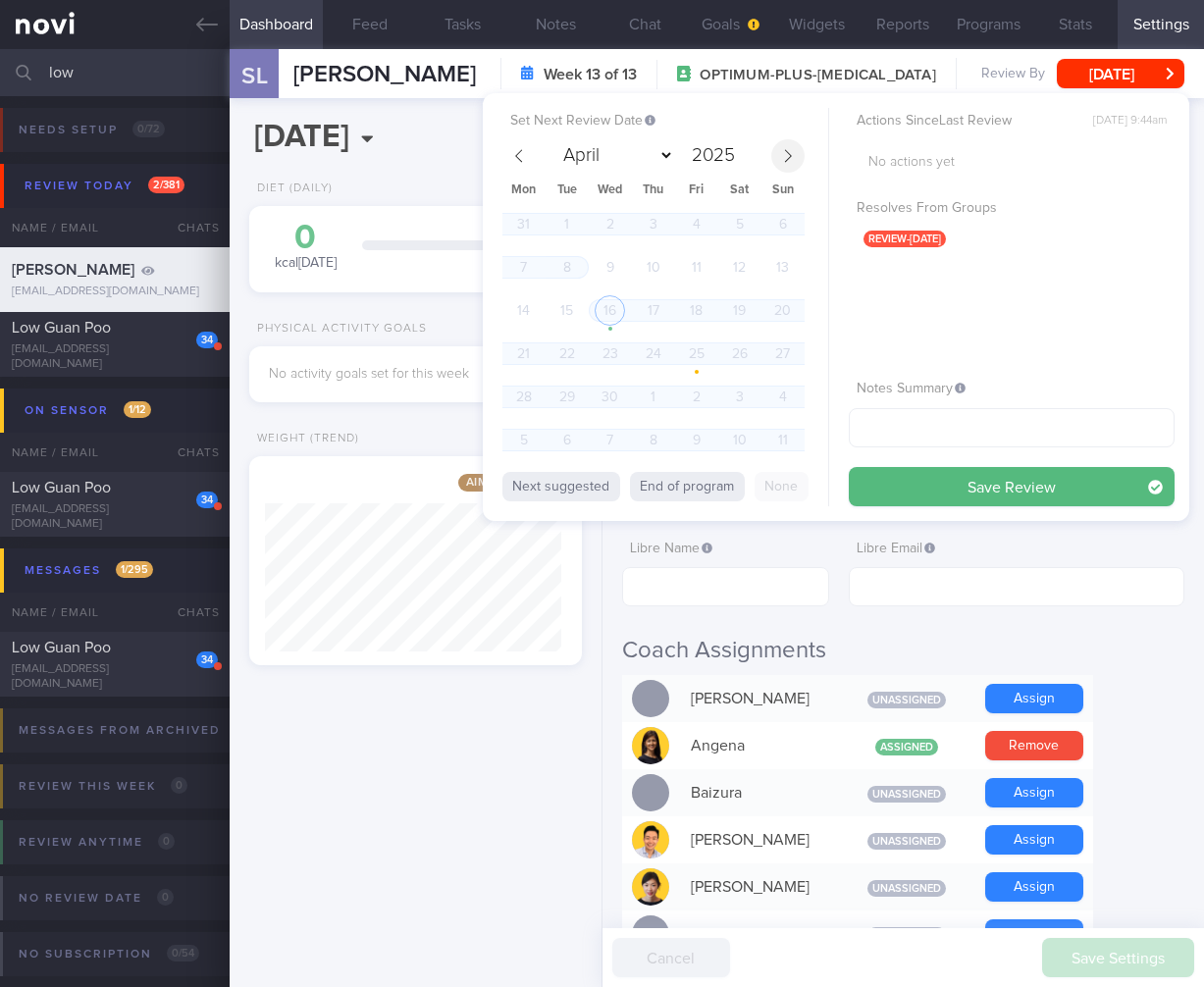 click 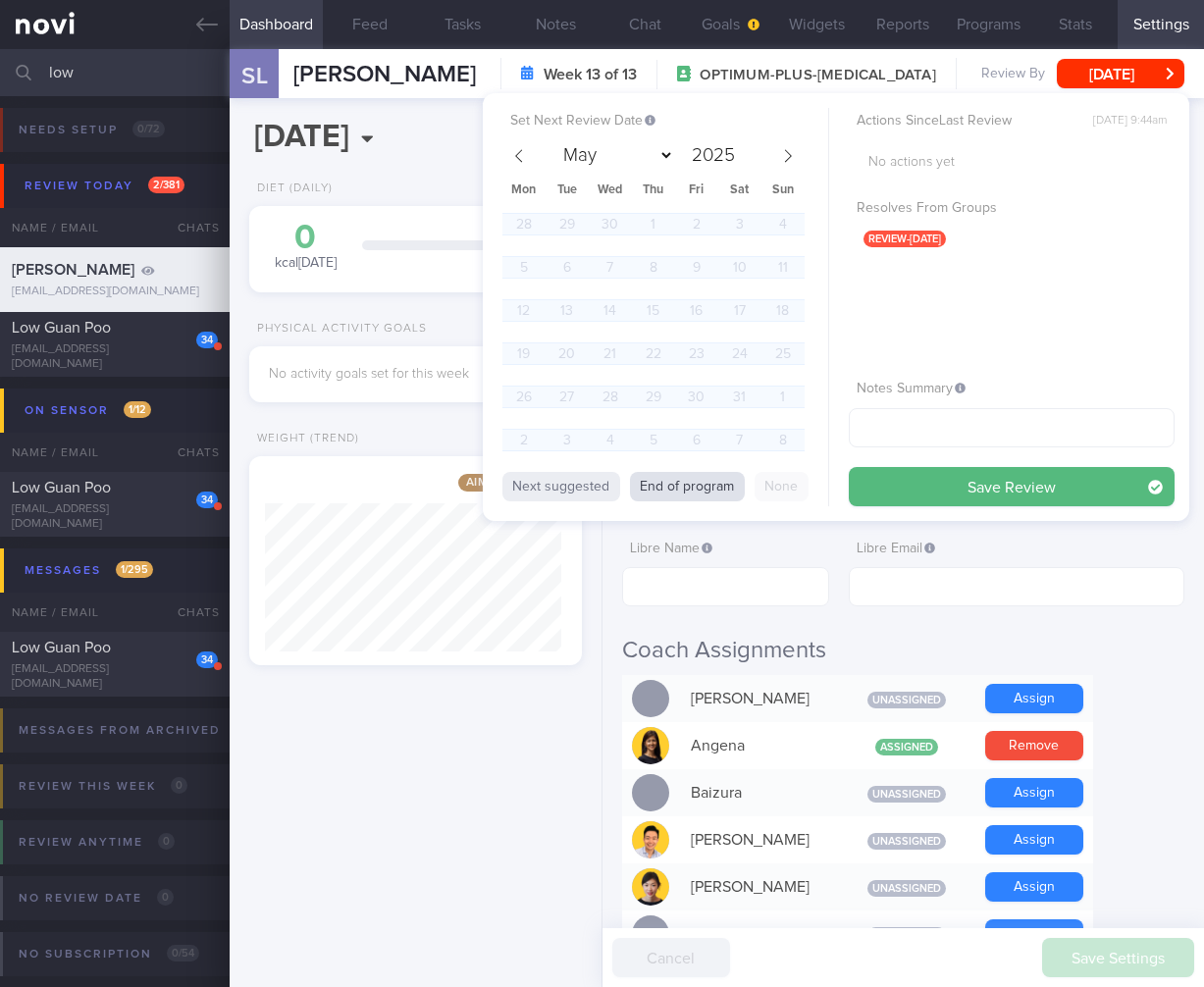 click on "End of program" at bounding box center (687, 487) 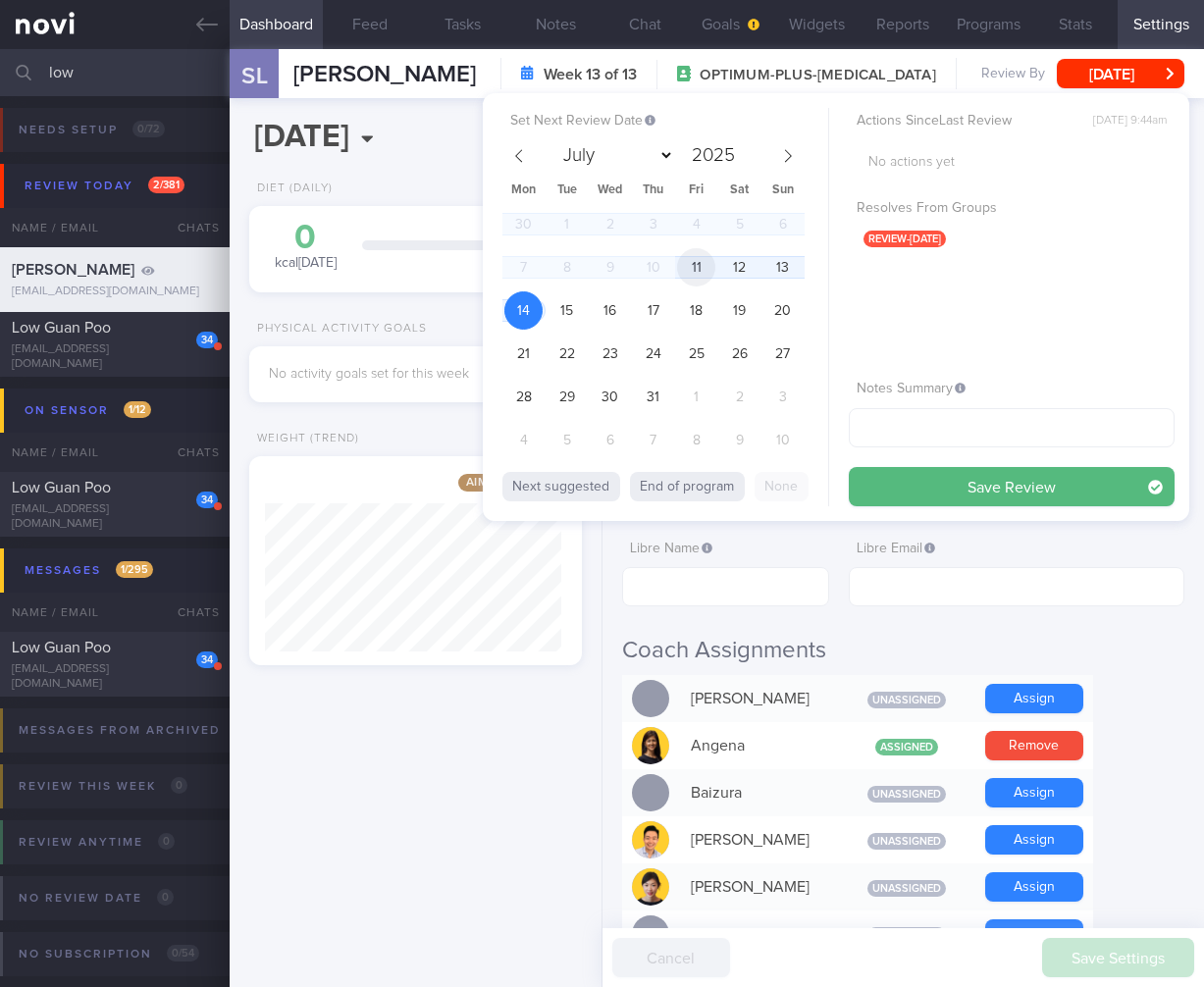 click on "11" at bounding box center [696, 267] 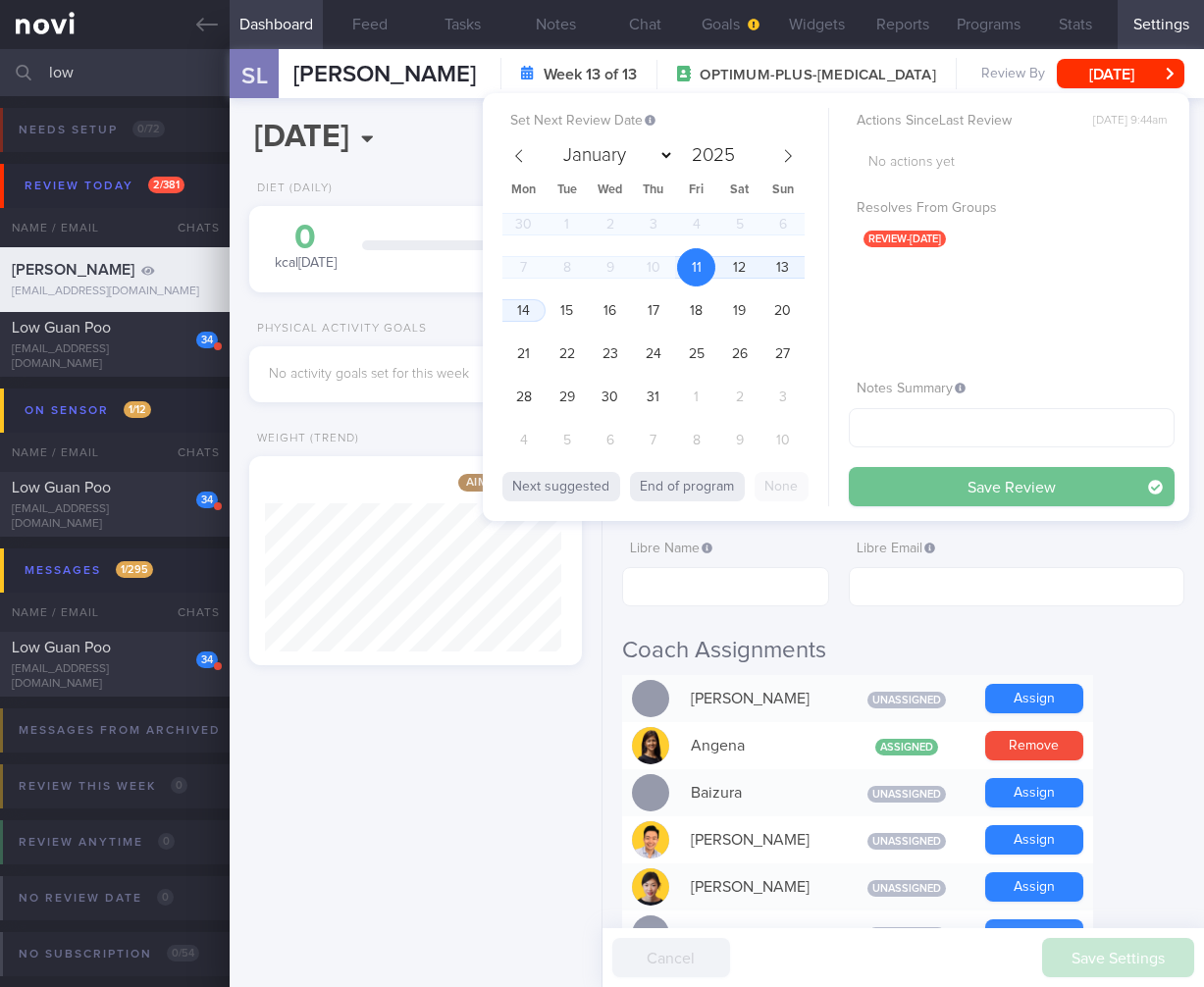 click on "Save Review" at bounding box center [1012, 487] 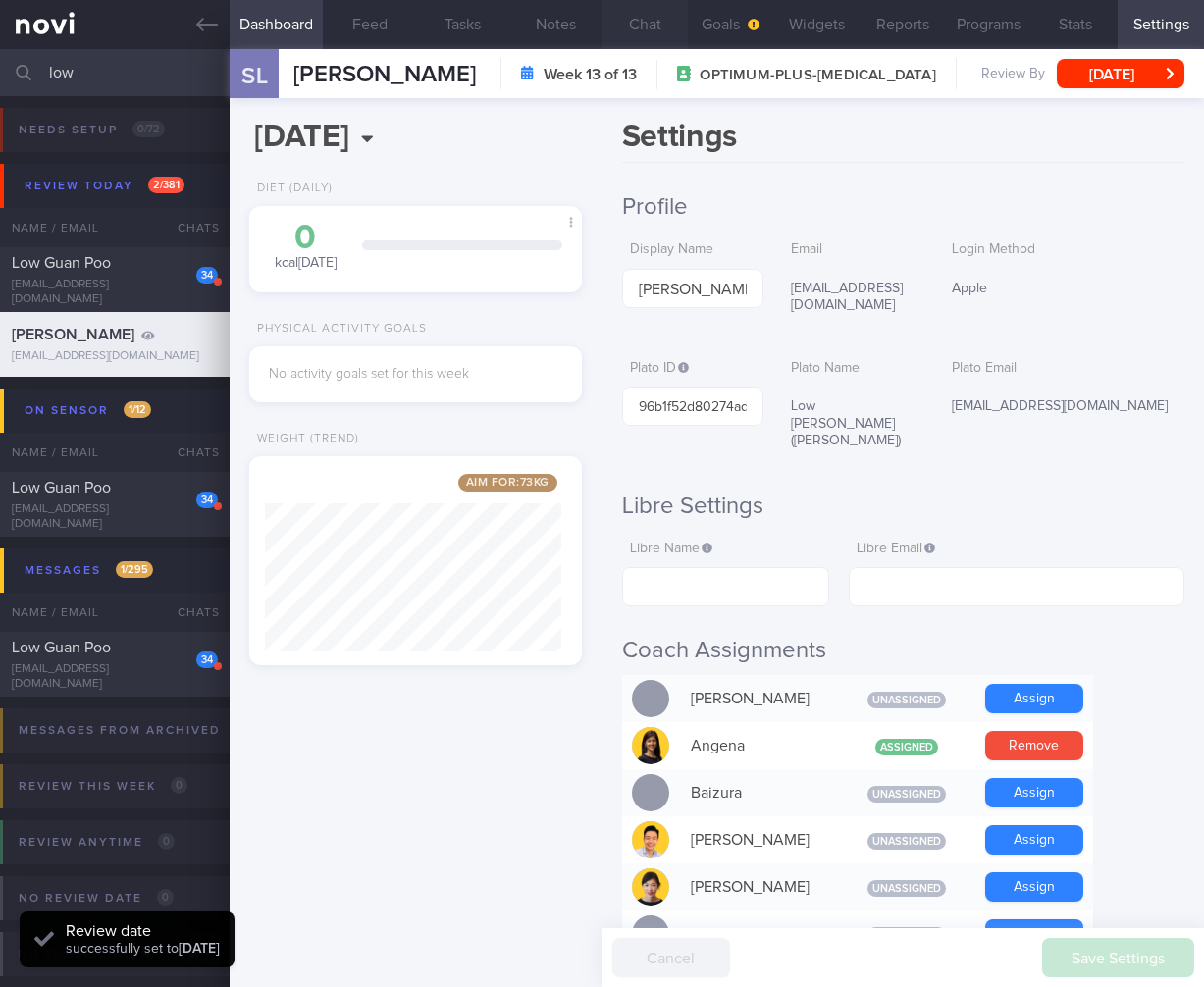 drag, startPoint x: 559, startPoint y: 22, endPoint x: 637, endPoint y: 23, distance: 78.00641 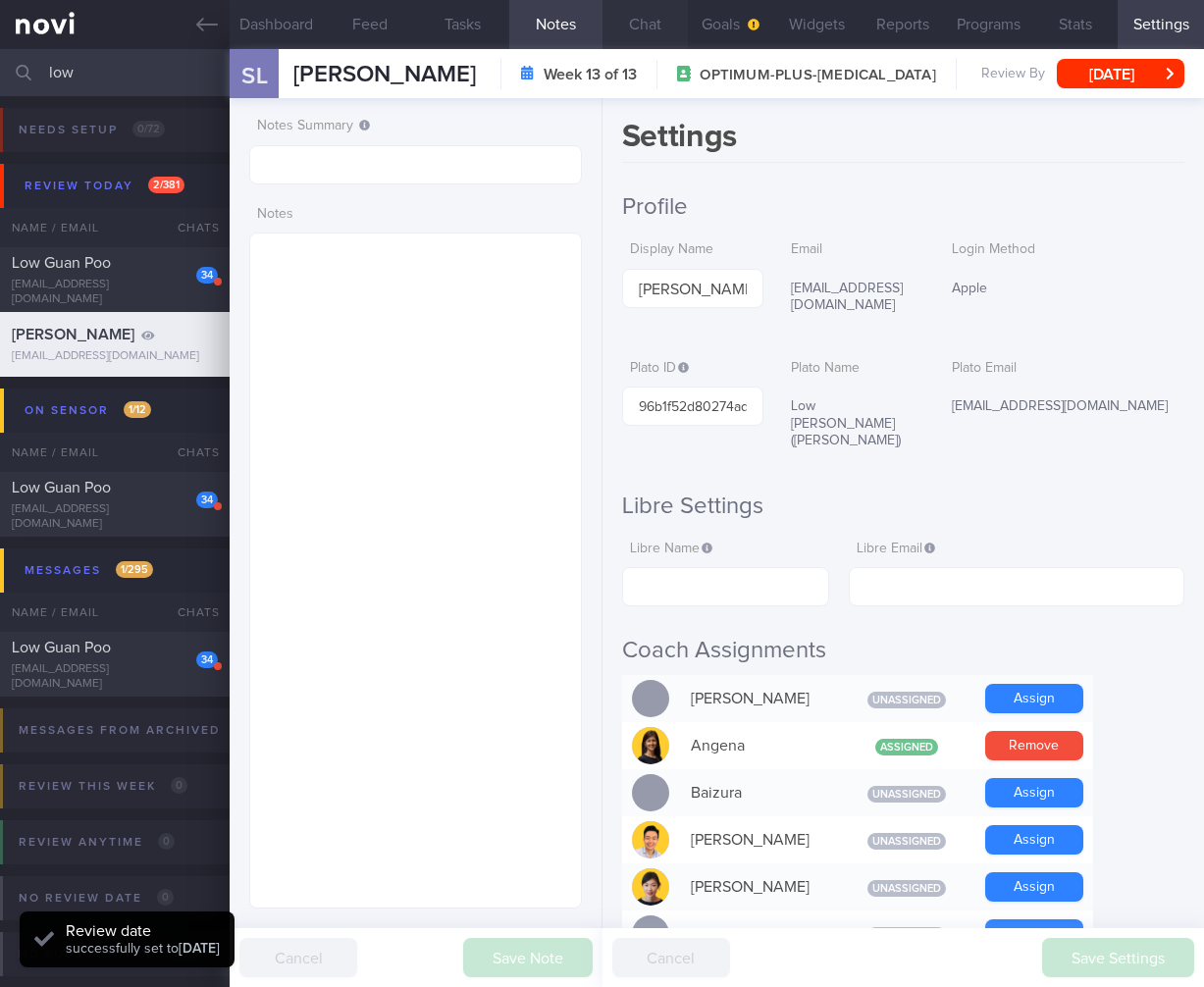 click on "Chat" at bounding box center [646, 25] 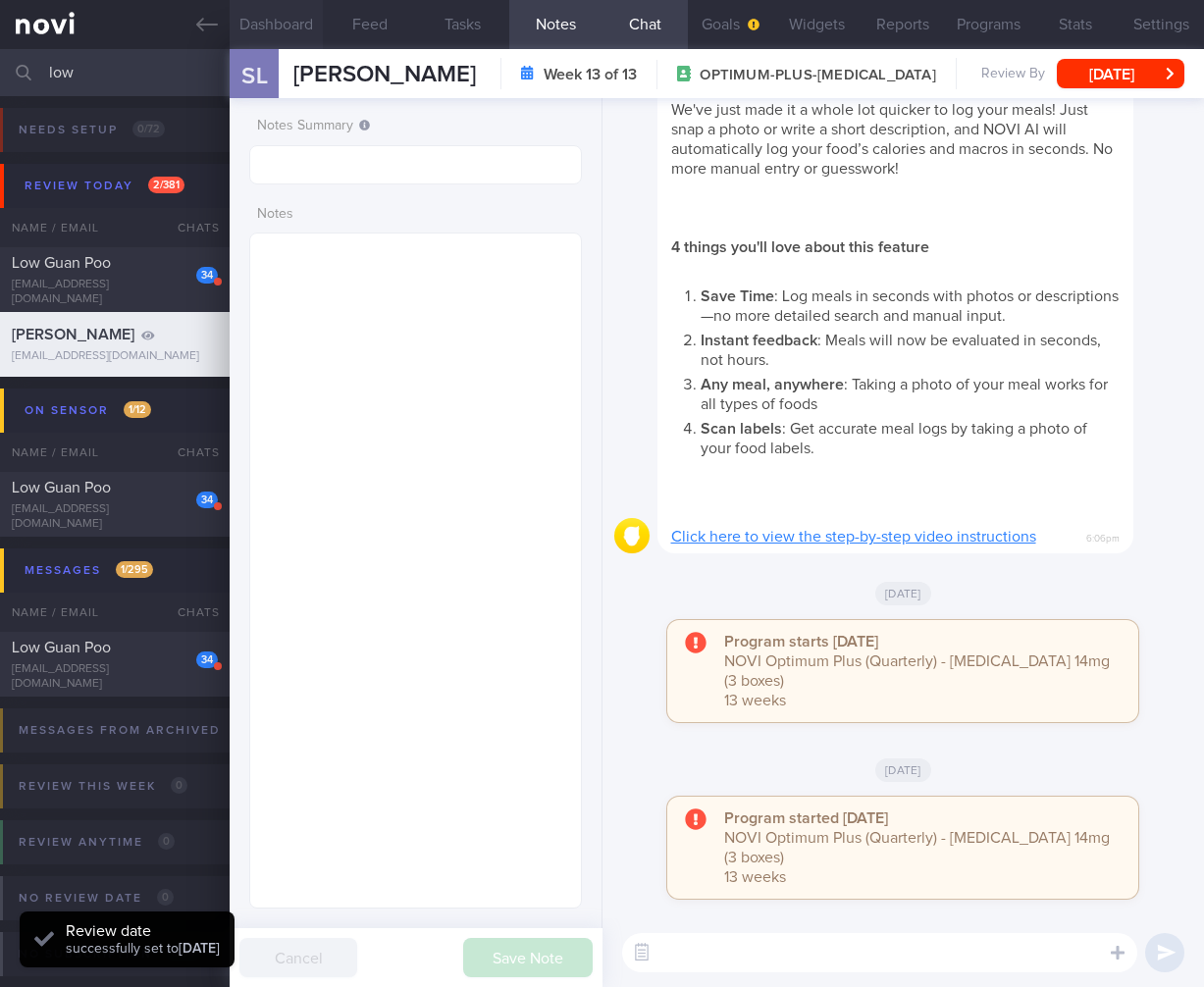 click on "Dashboard" at bounding box center (276, 25) 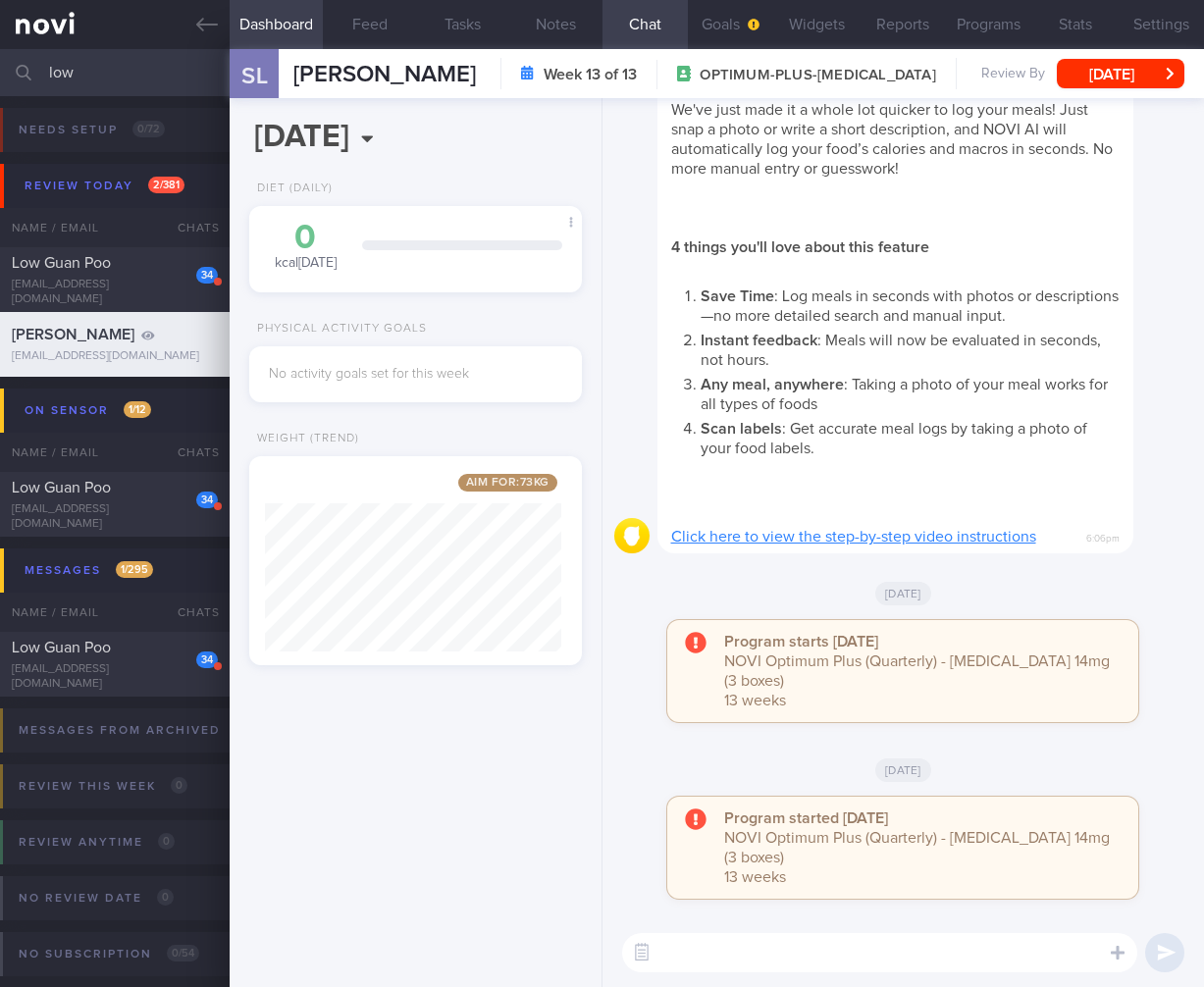 drag, startPoint x: 148, startPoint y: 77, endPoint x: -66, endPoint y: 72, distance: 214.0584 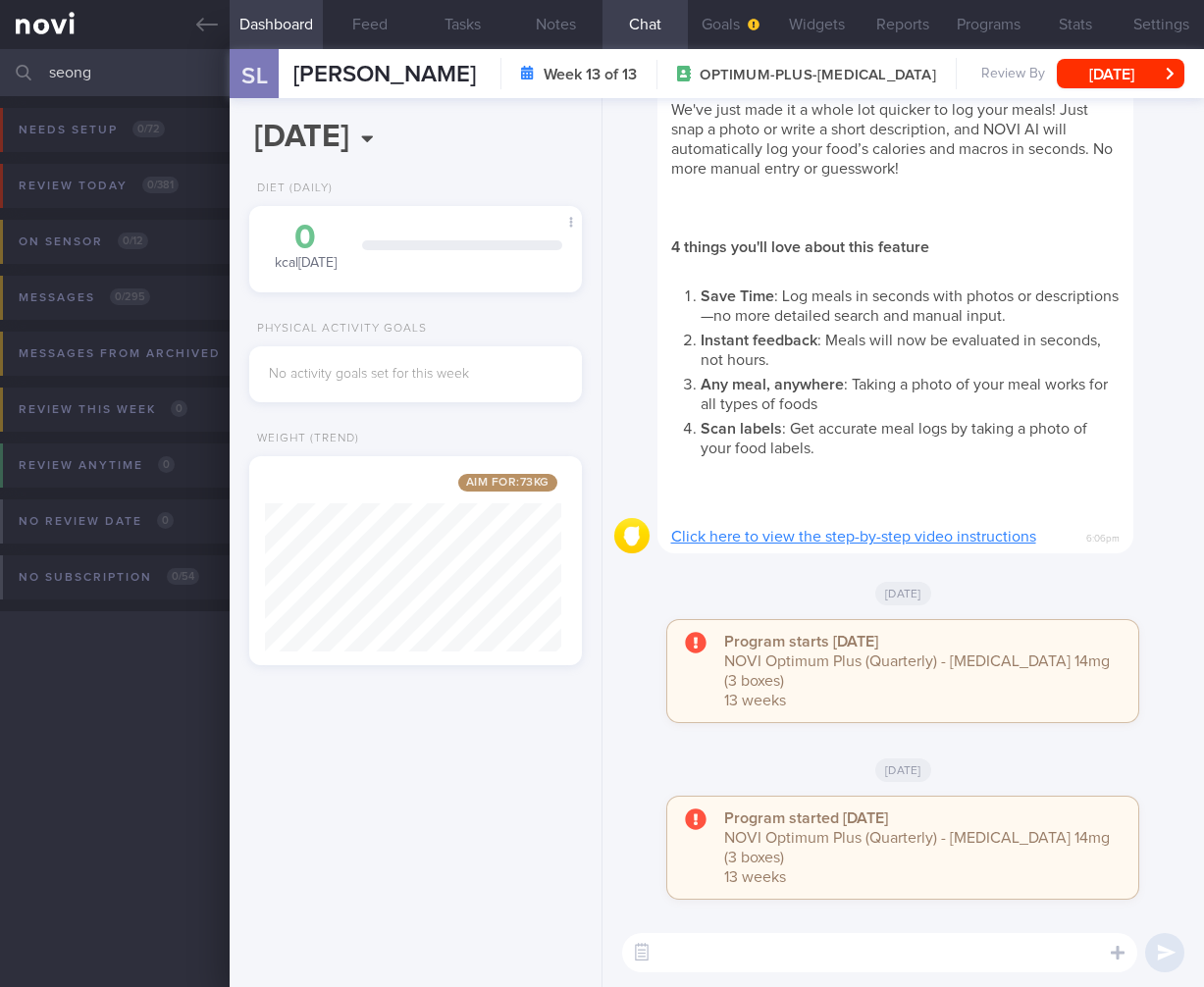 type on "seong" 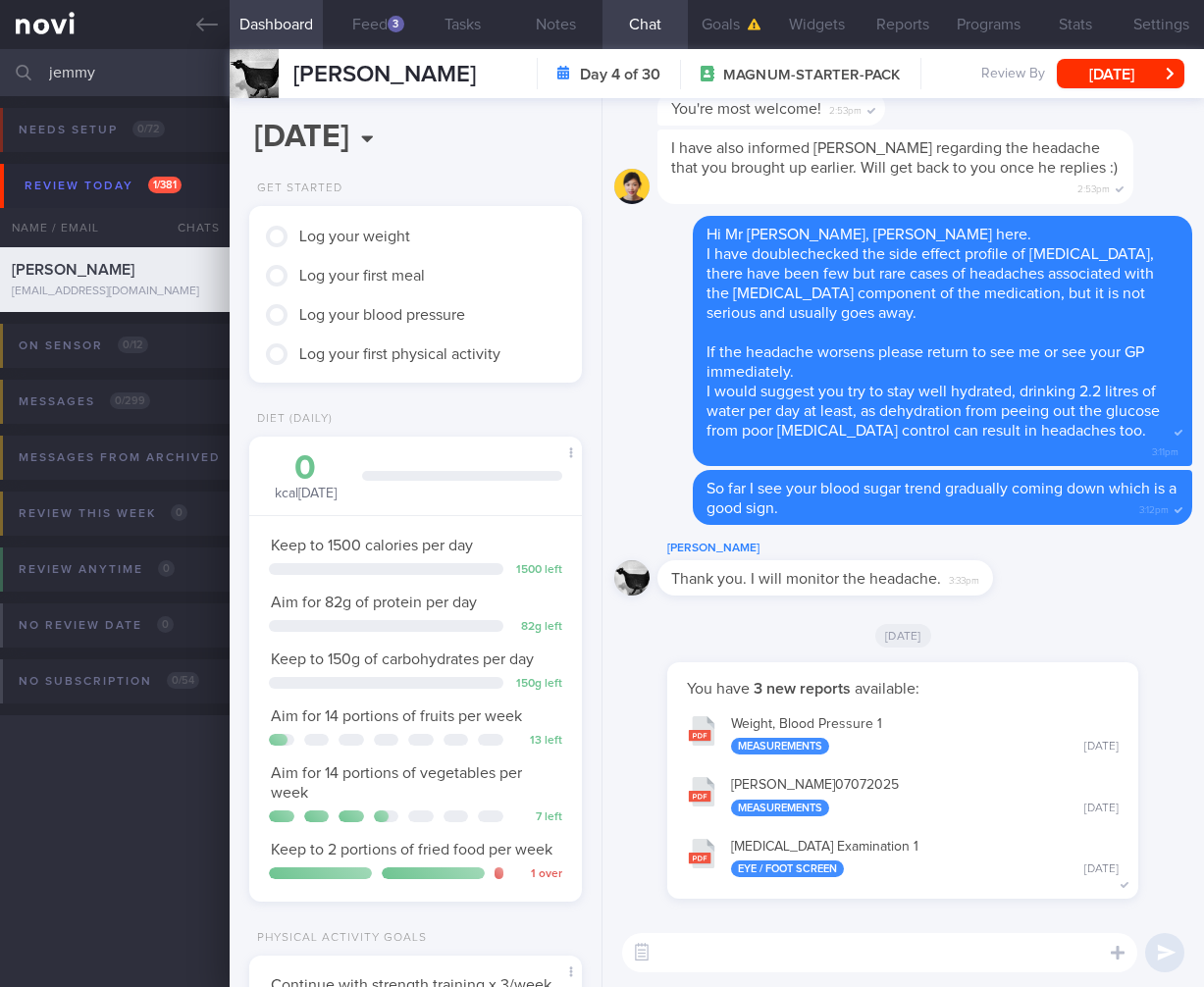 scroll, scrollTop: 0, scrollLeft: 0, axis: both 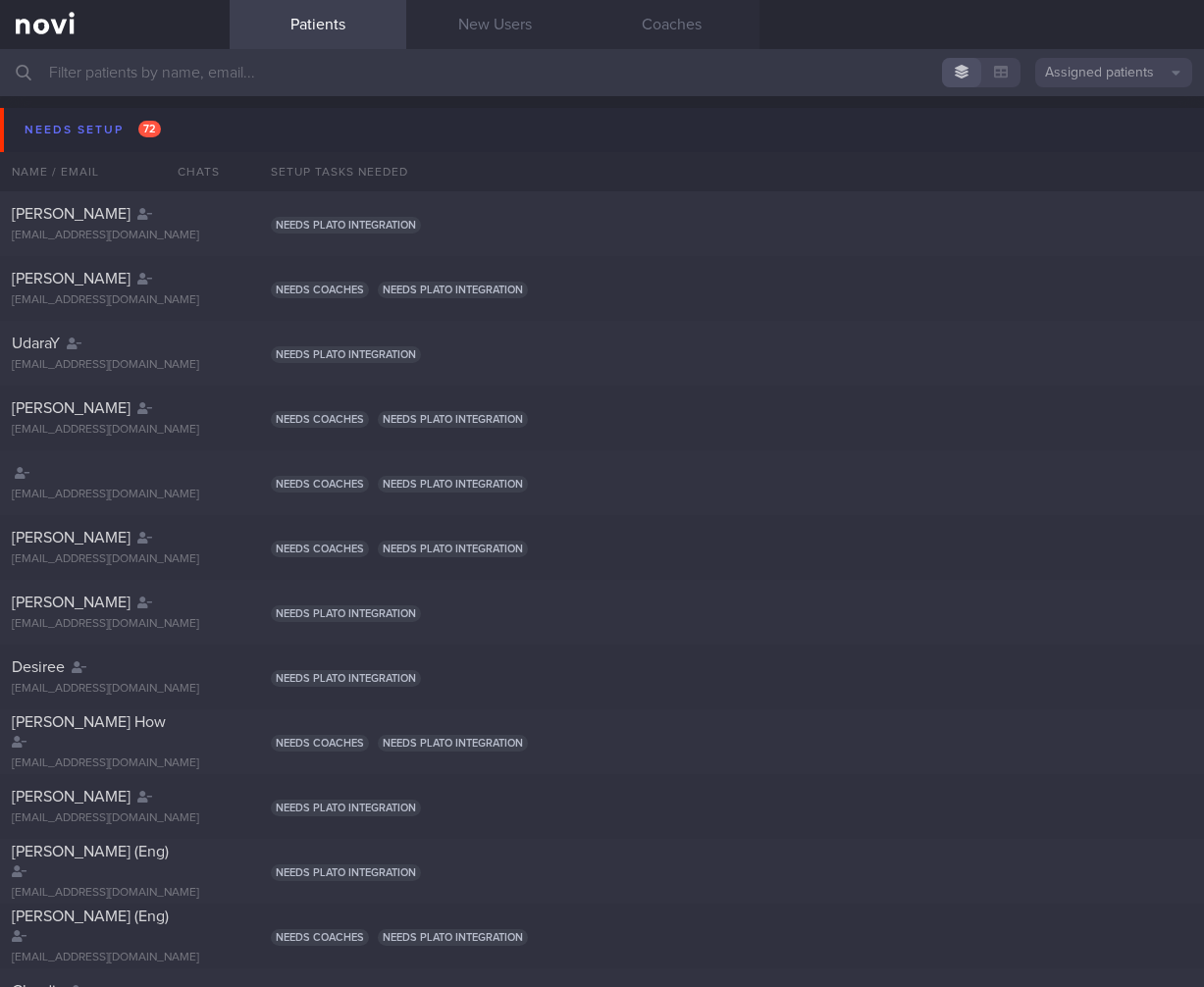 click on "Assigned patients" at bounding box center [1114, 73] 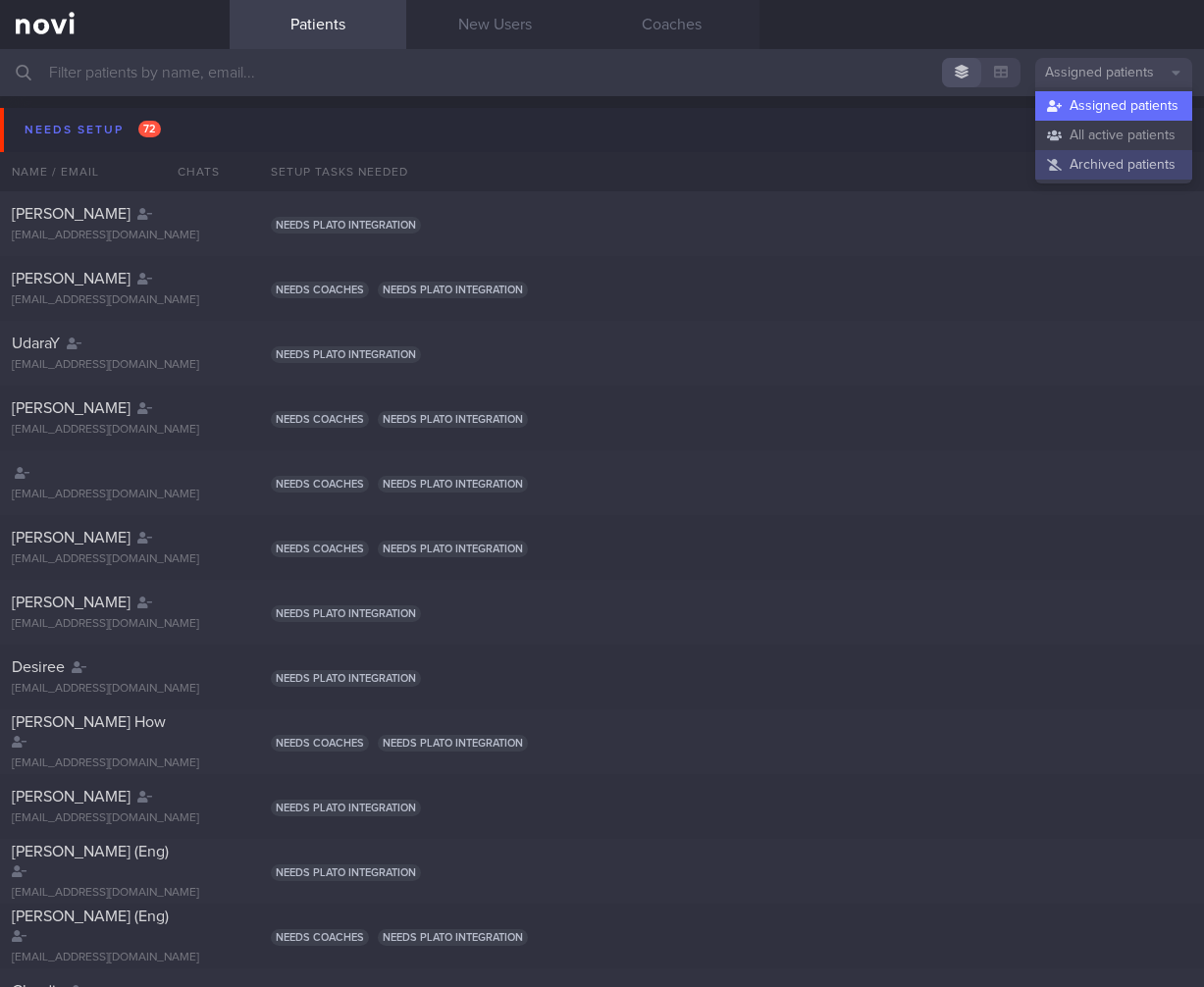 click on "Archived patients" at bounding box center (1114, 165) 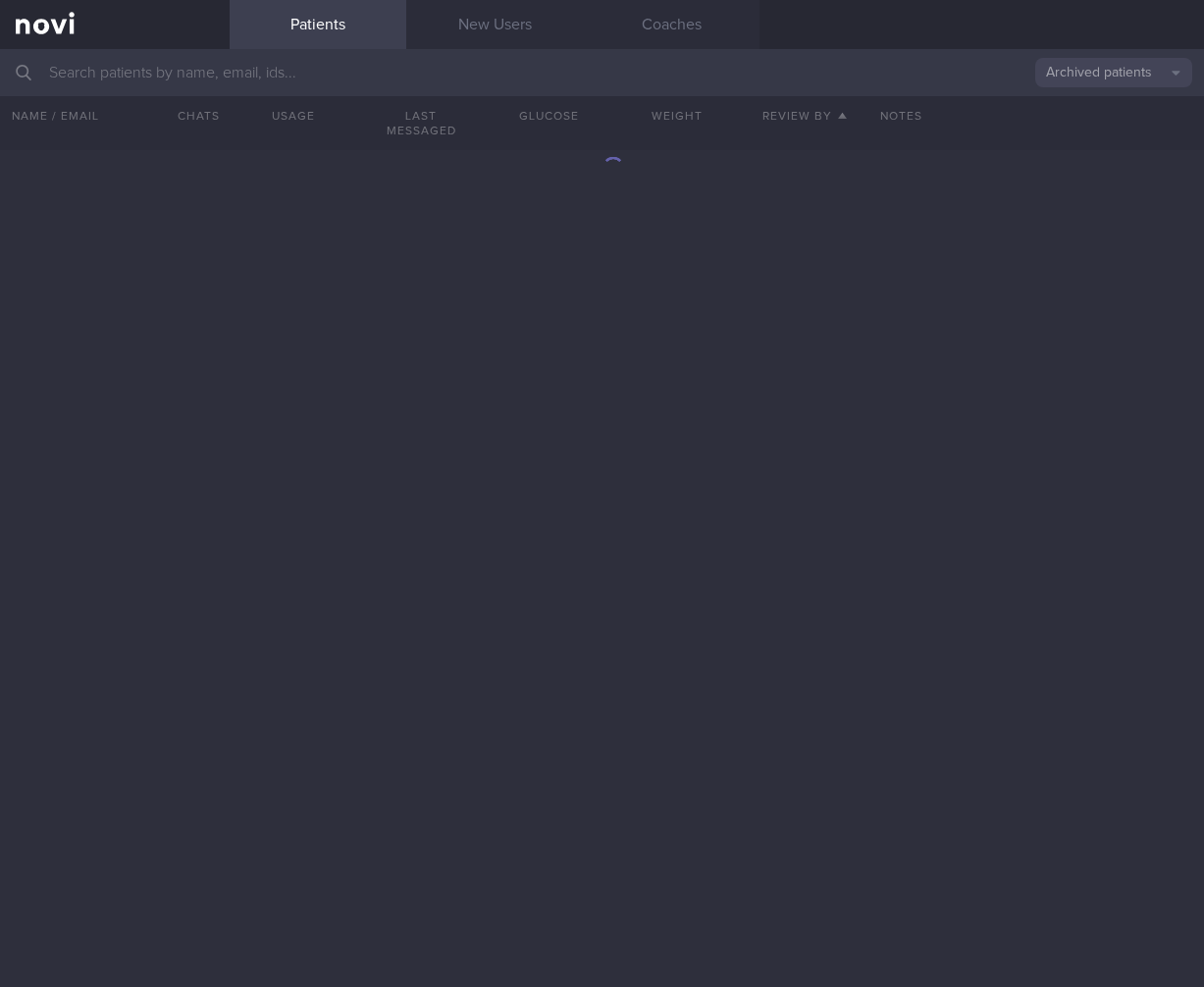 click at bounding box center (602, 73) 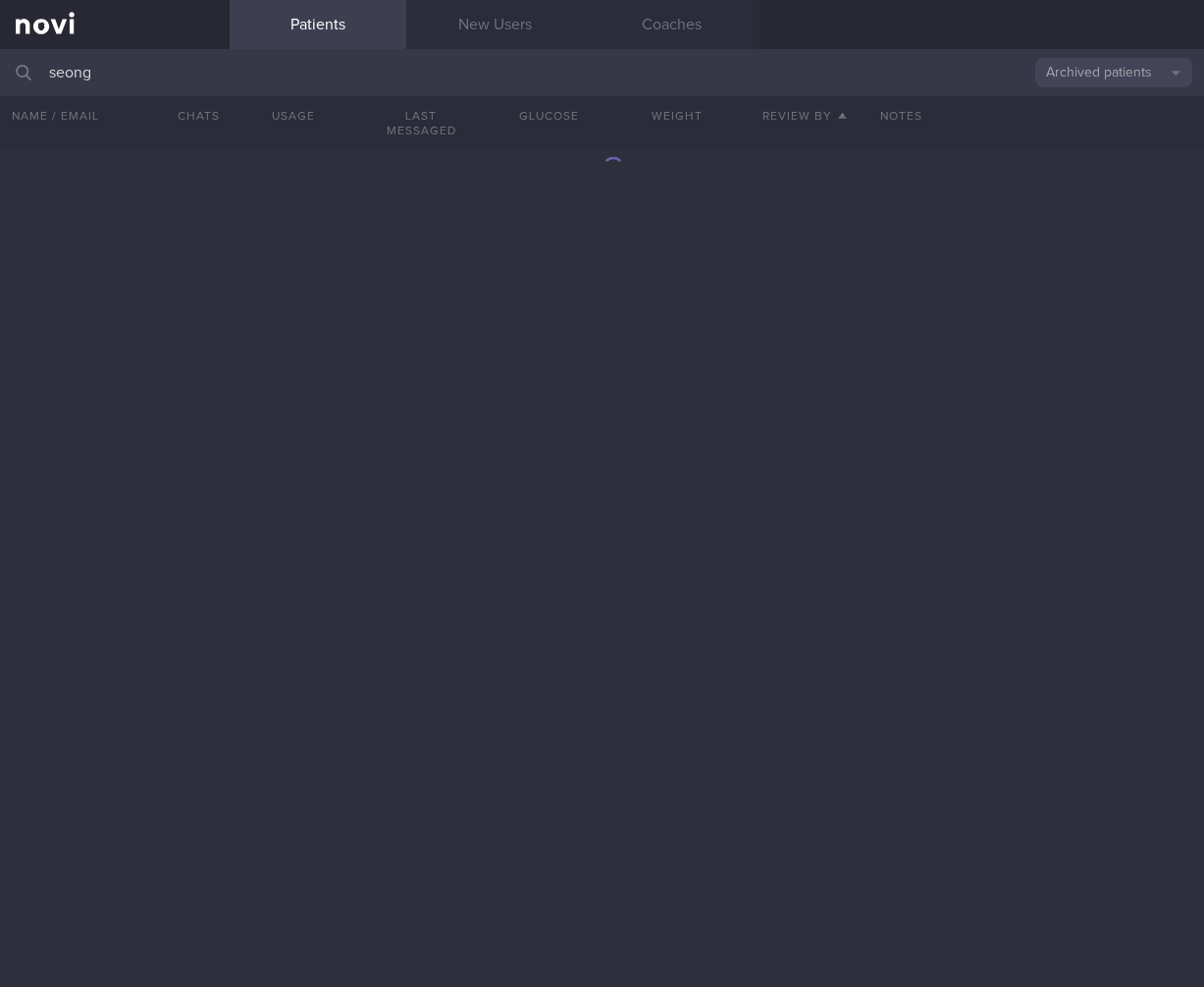 type on "seong" 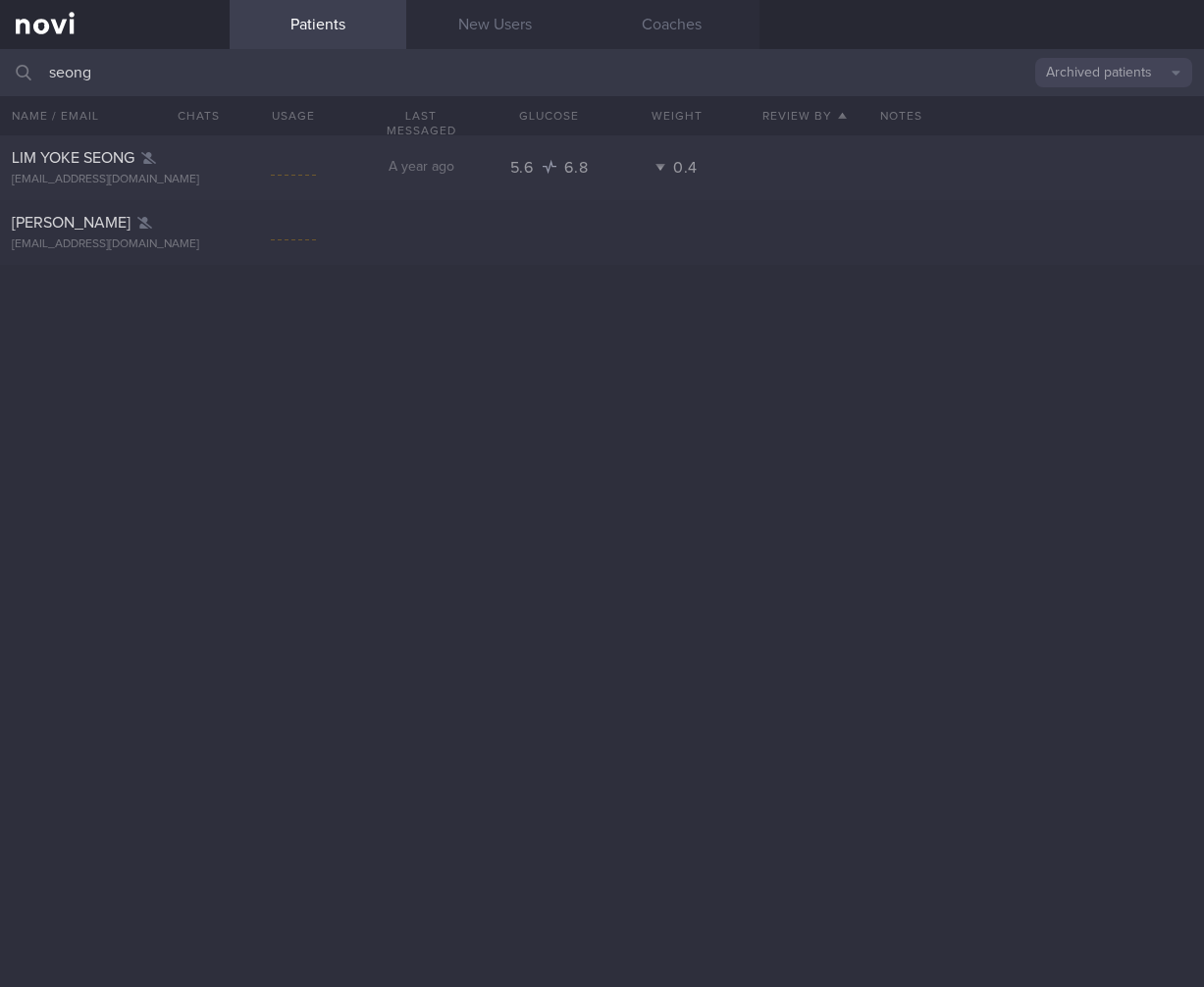 drag, startPoint x: 608, startPoint y: 472, endPoint x: 686, endPoint y: 436, distance: 85.90693 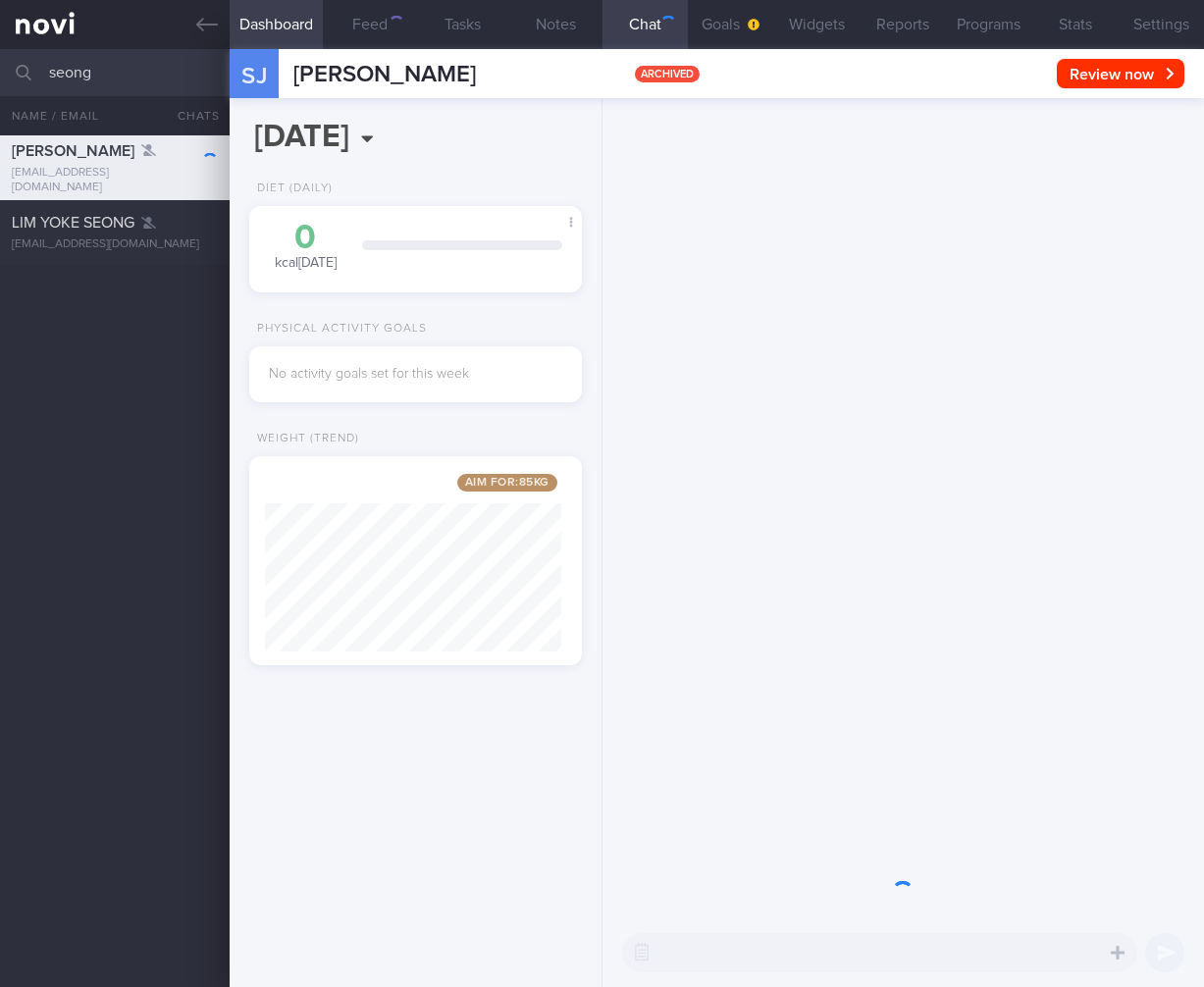 scroll, scrollTop: 980937, scrollLeft: 980959, axis: both 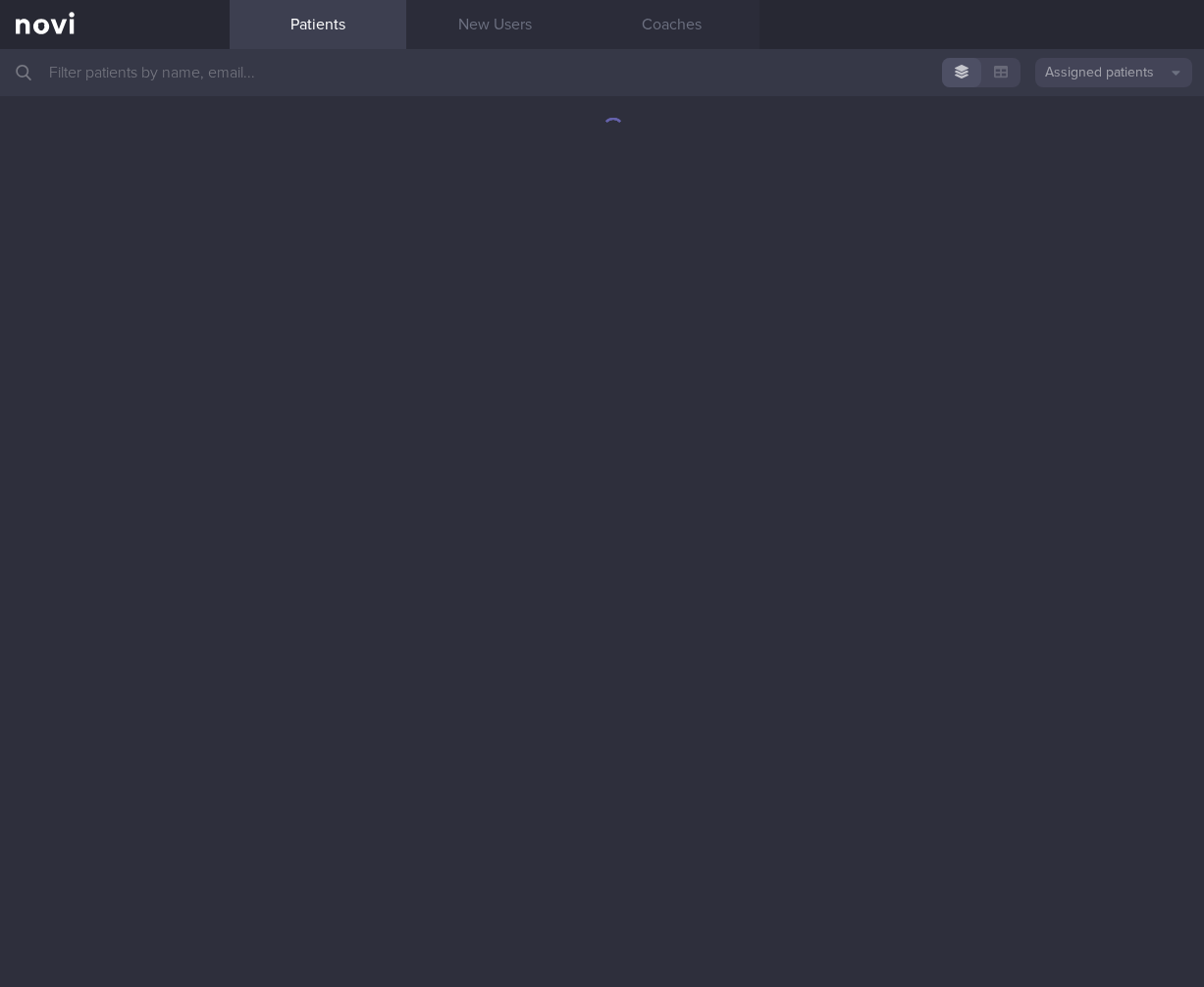 click on "Assigned patients" at bounding box center [1114, 73] 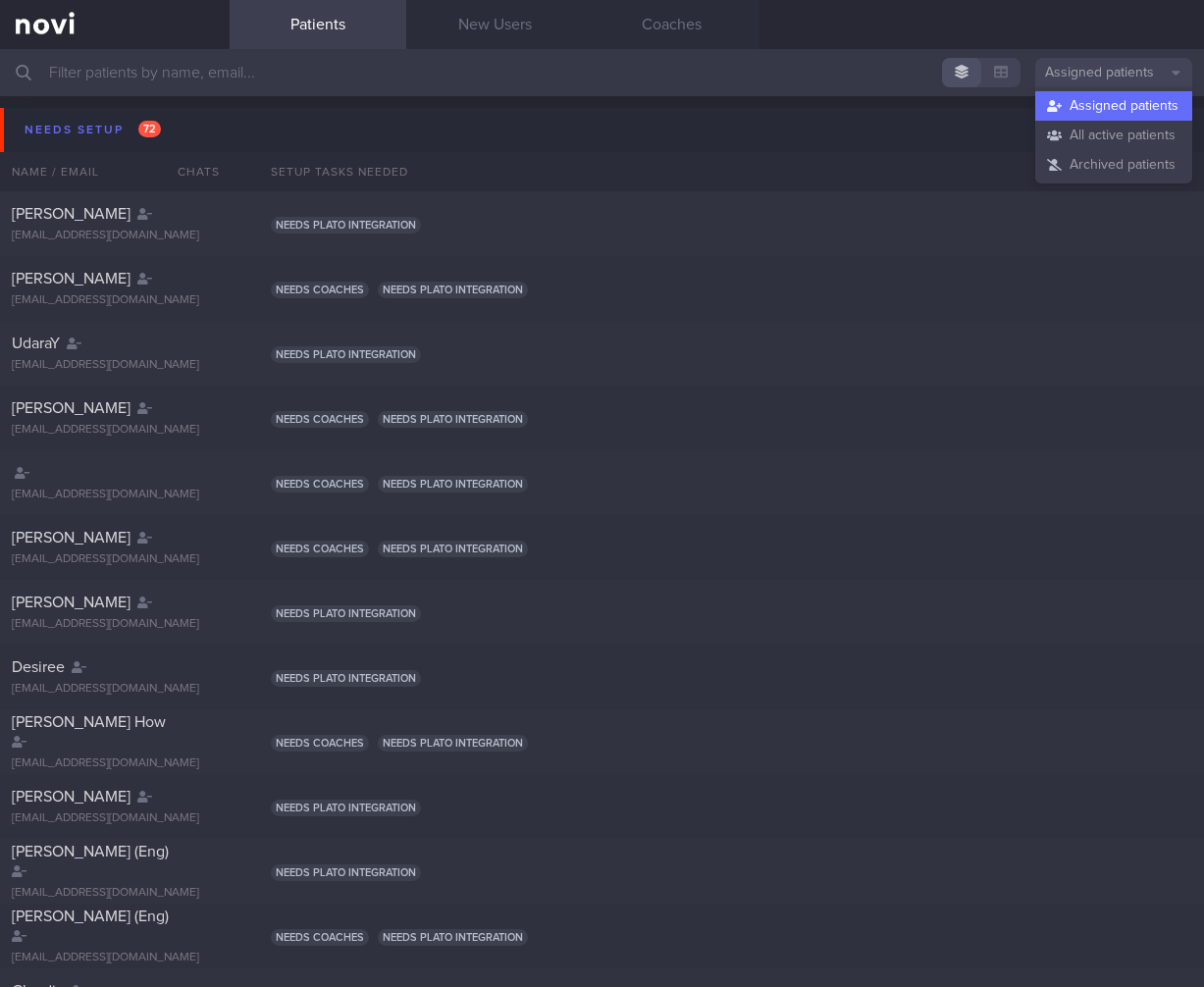 click at bounding box center (602, 73) 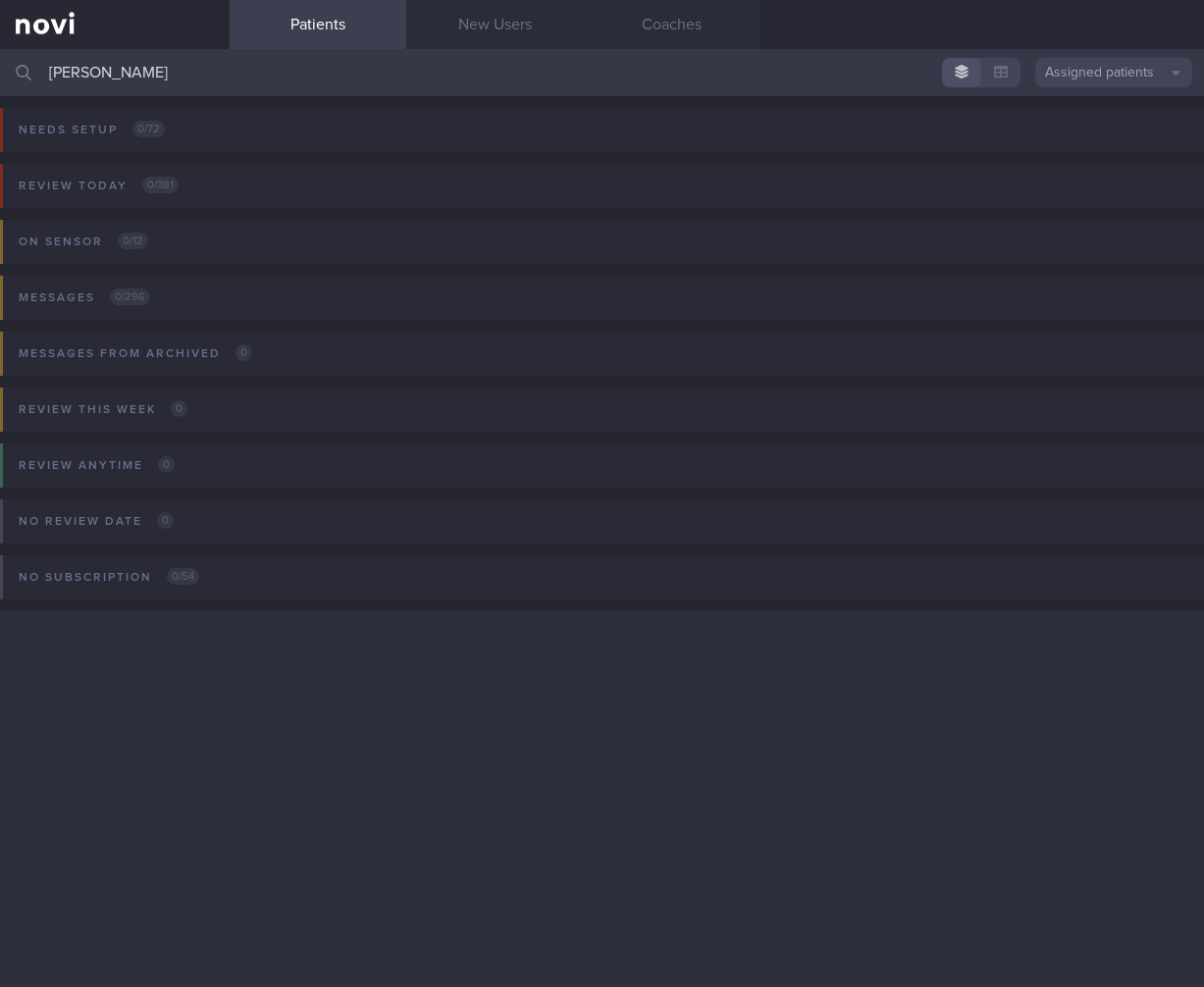 type on "[PERSON_NAME]" 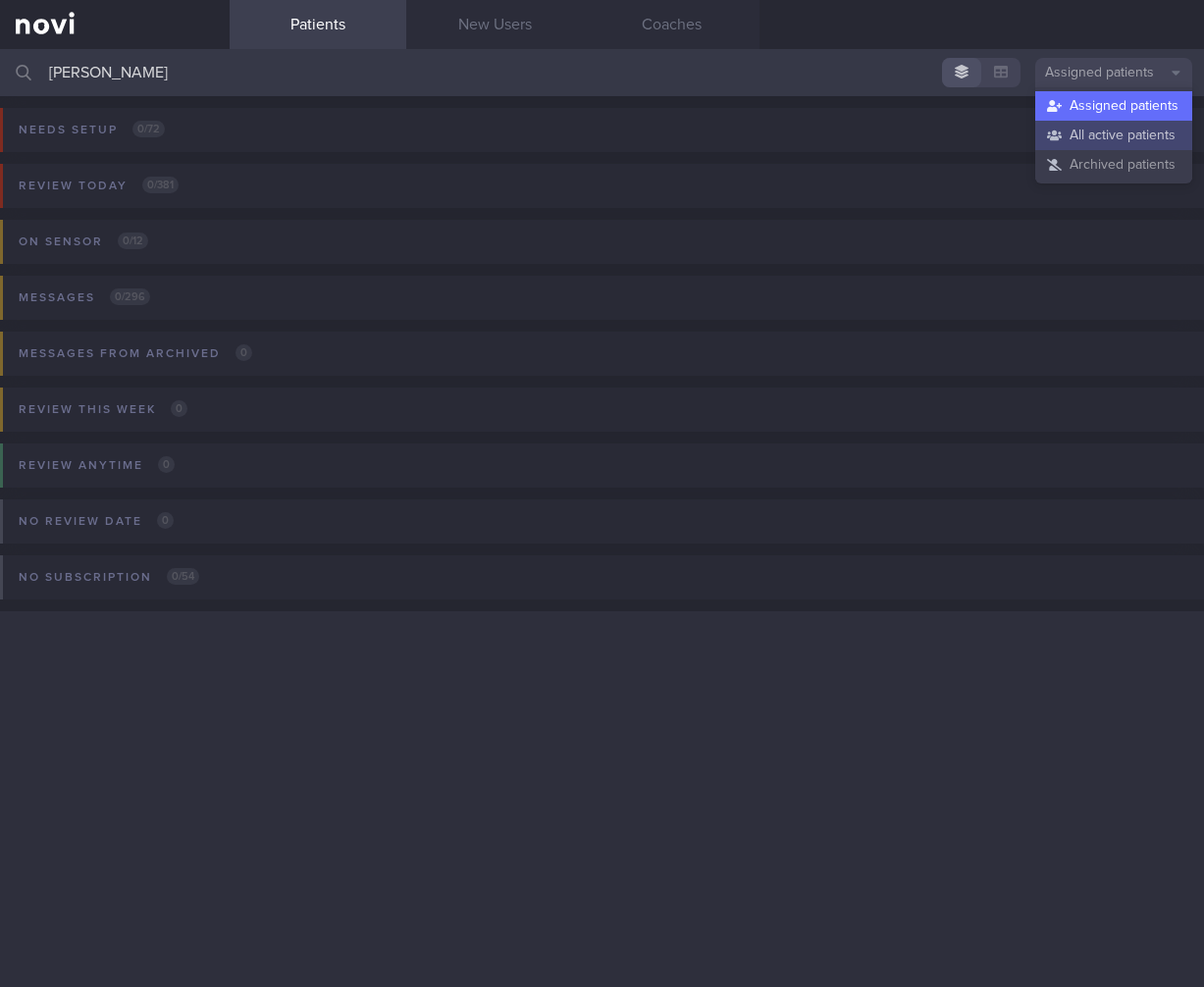 click on "All active patients" at bounding box center [1114, 135] 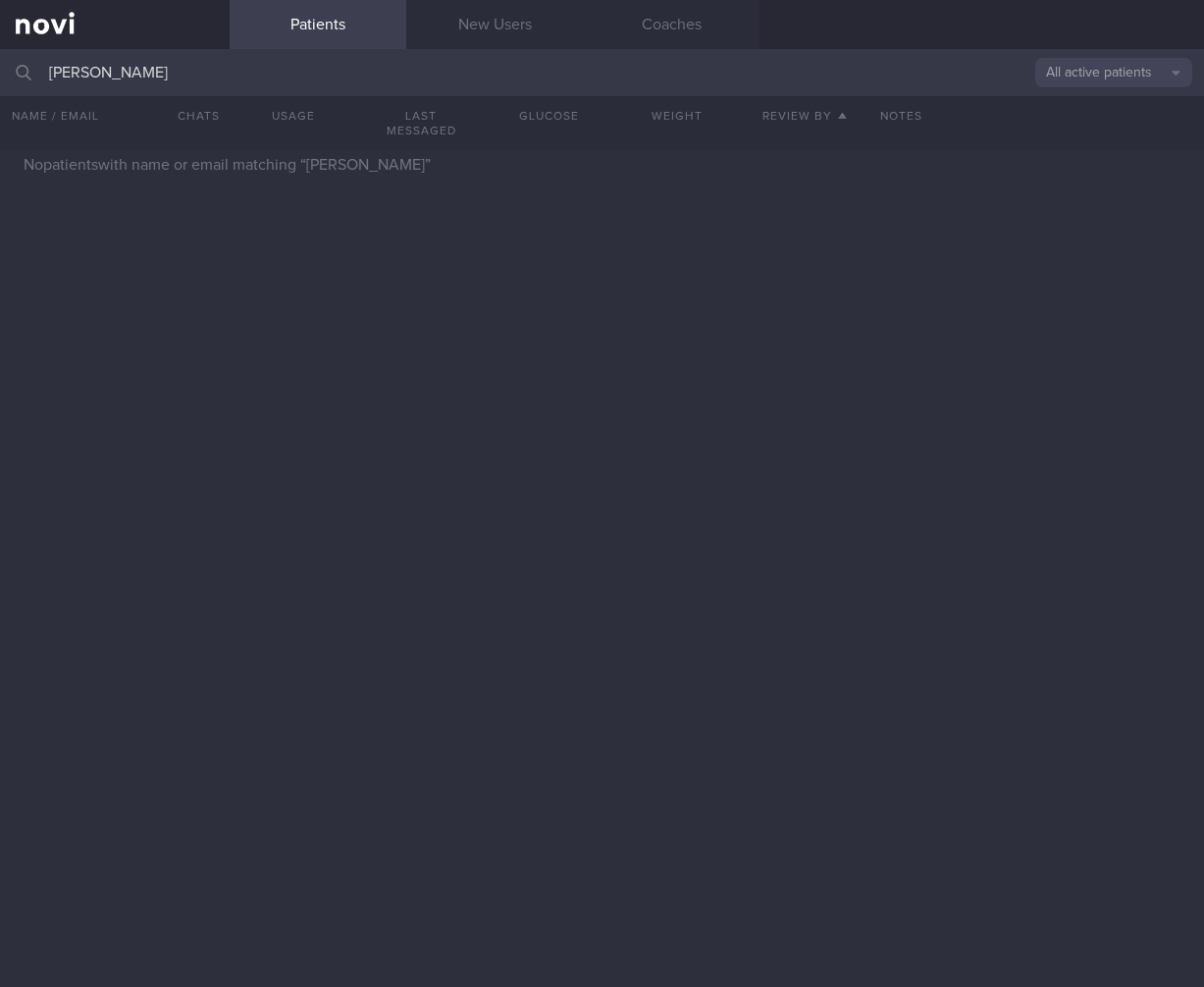 click on "No
patients
with name or email matching “ [PERSON_NAME] ”" at bounding box center (602, 561) 